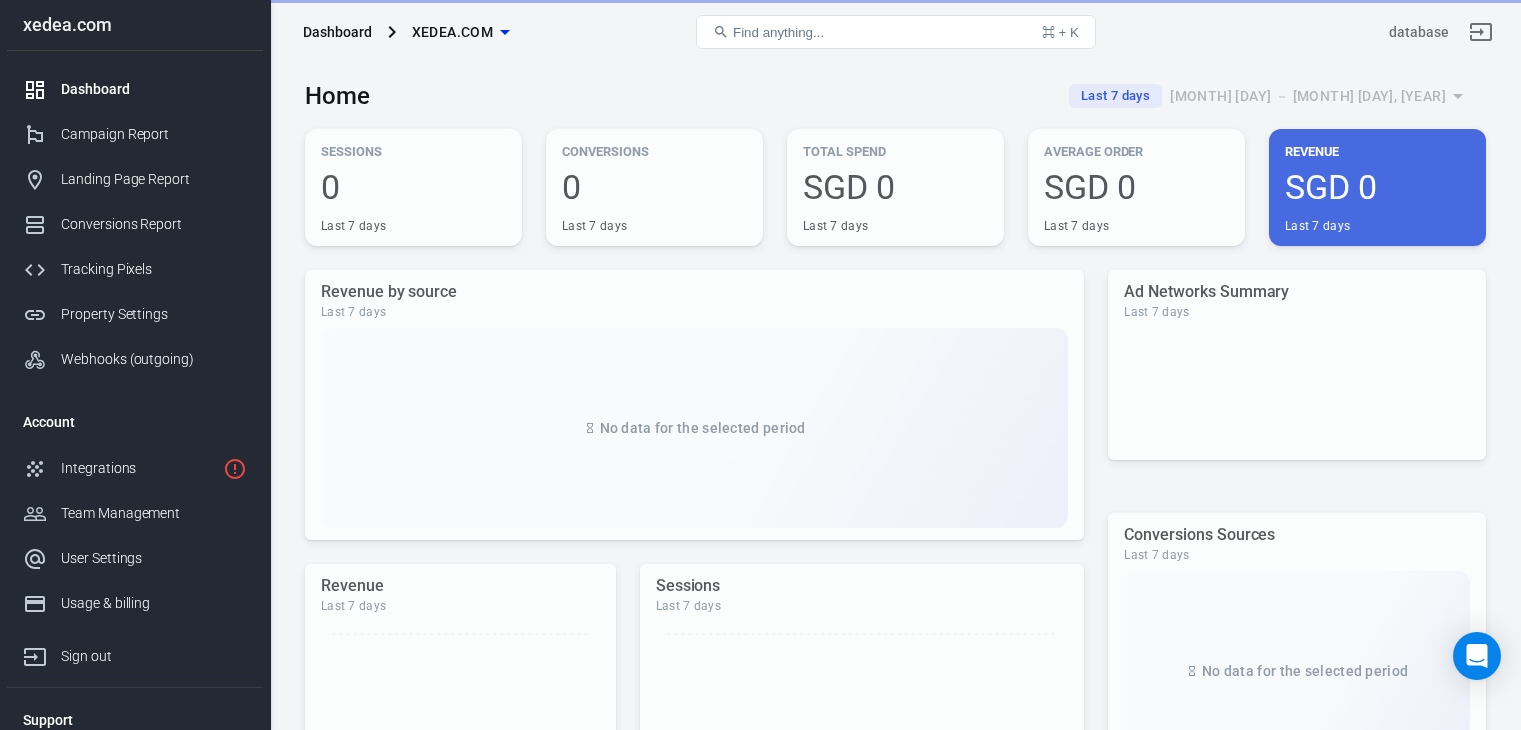 scroll, scrollTop: 0, scrollLeft: 0, axis: both 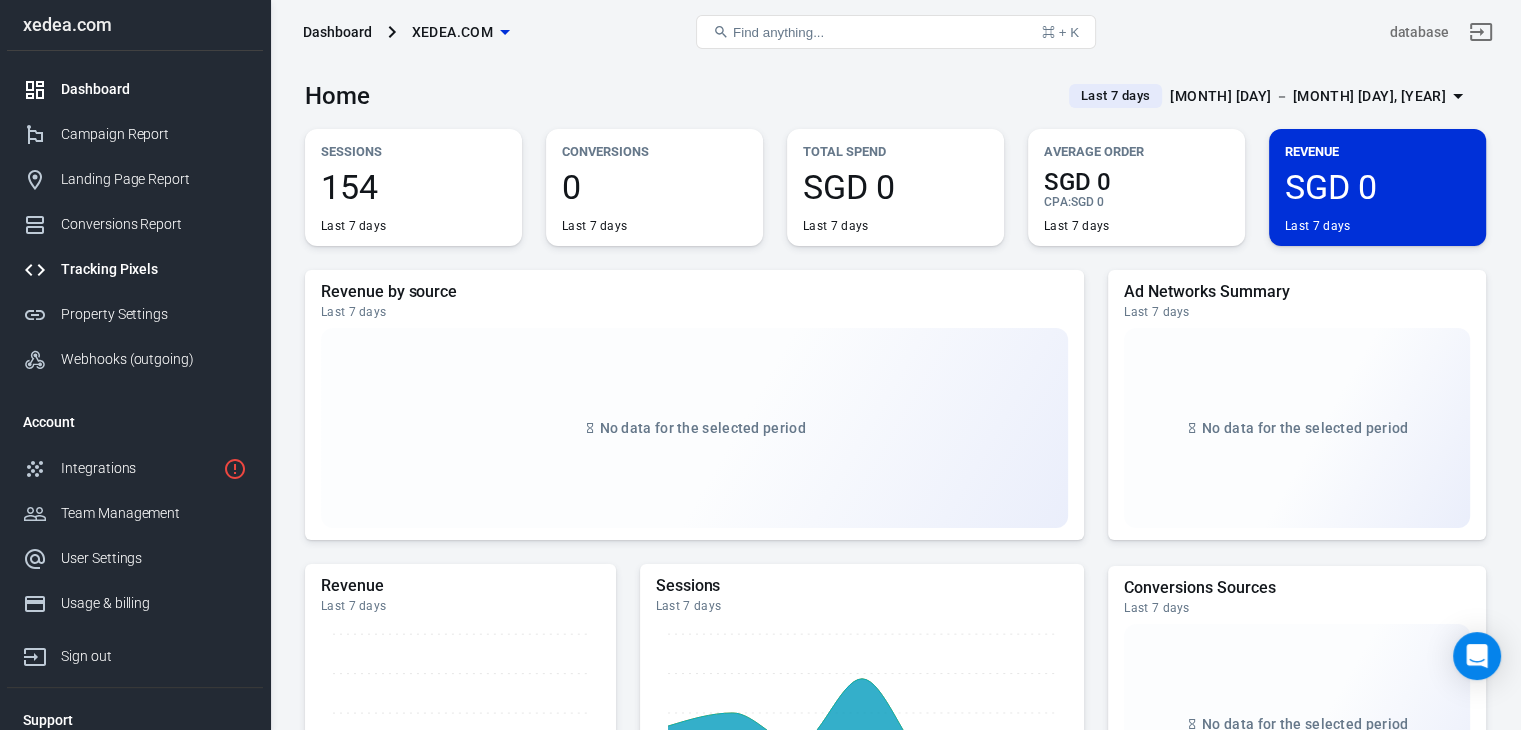 click on "Tracking Pixels" at bounding box center (154, 269) 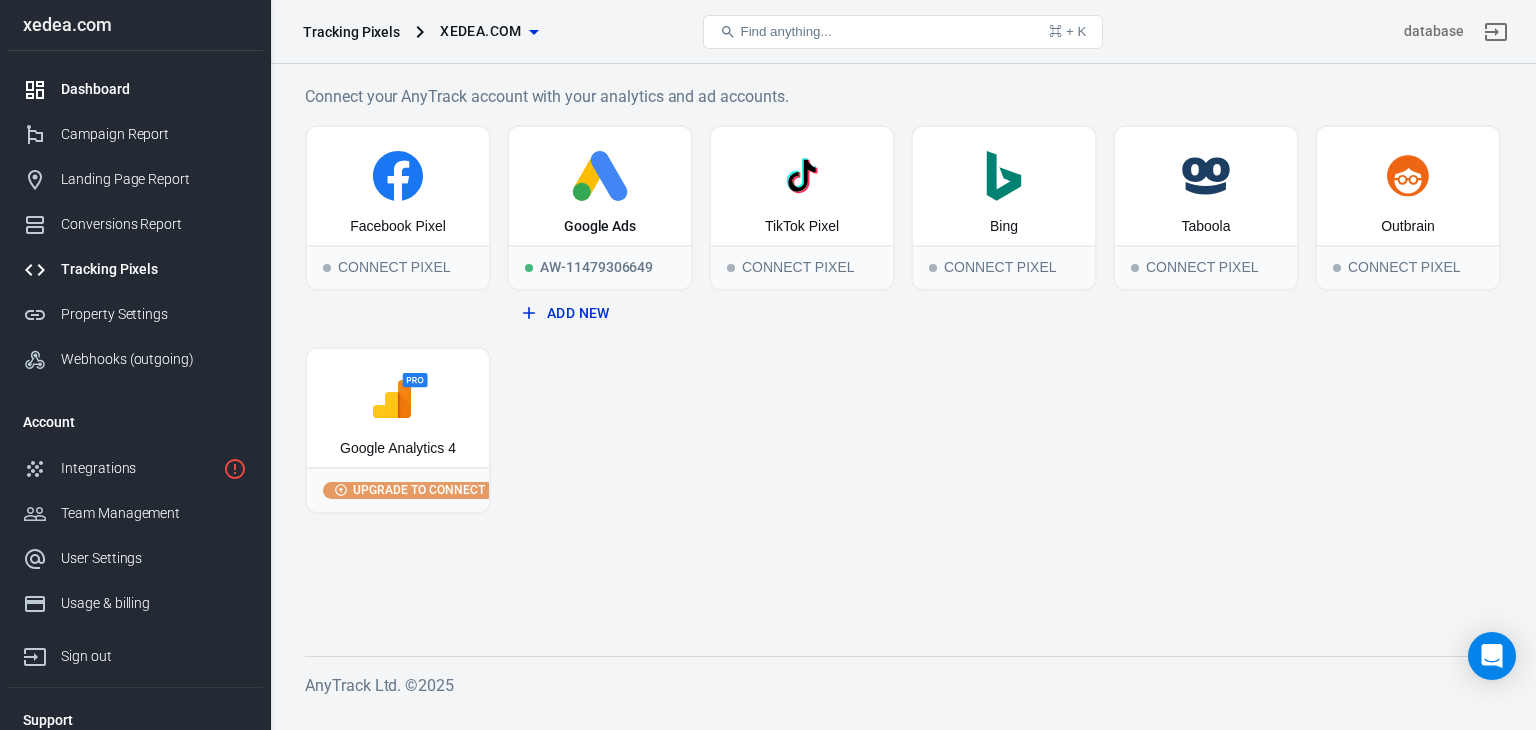 click on "Dashboard" at bounding box center (154, 89) 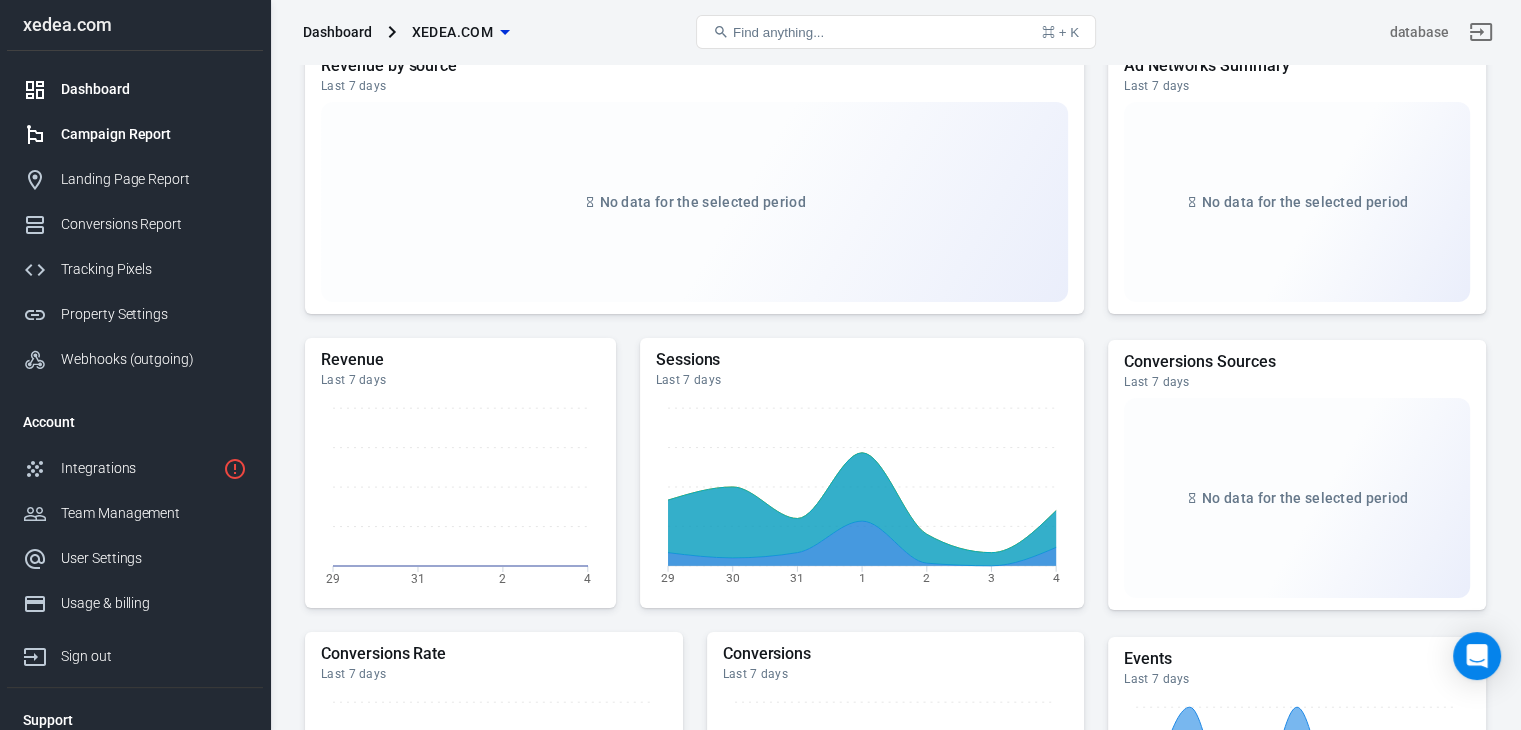 scroll, scrollTop: 0, scrollLeft: 0, axis: both 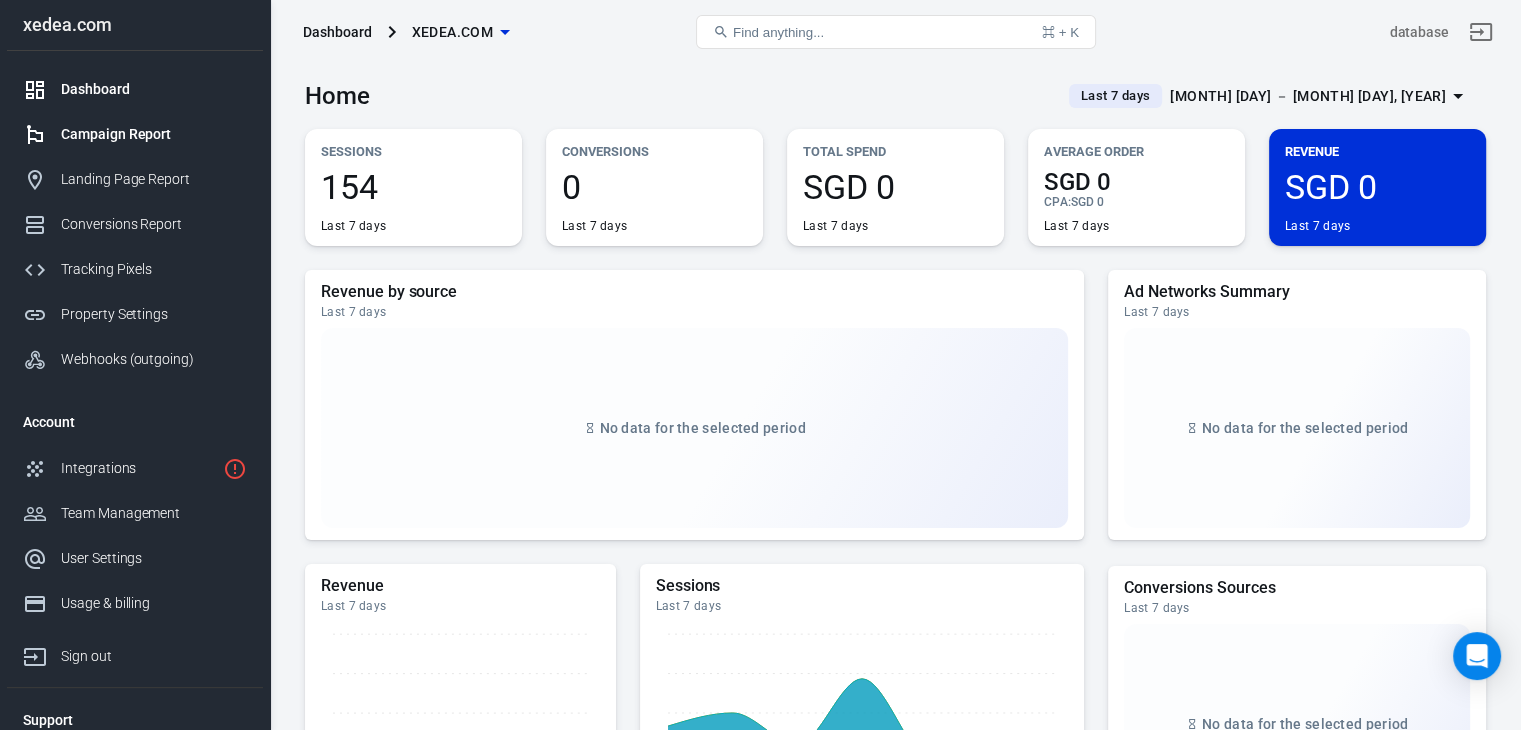 click on "Campaign Report" at bounding box center (154, 134) 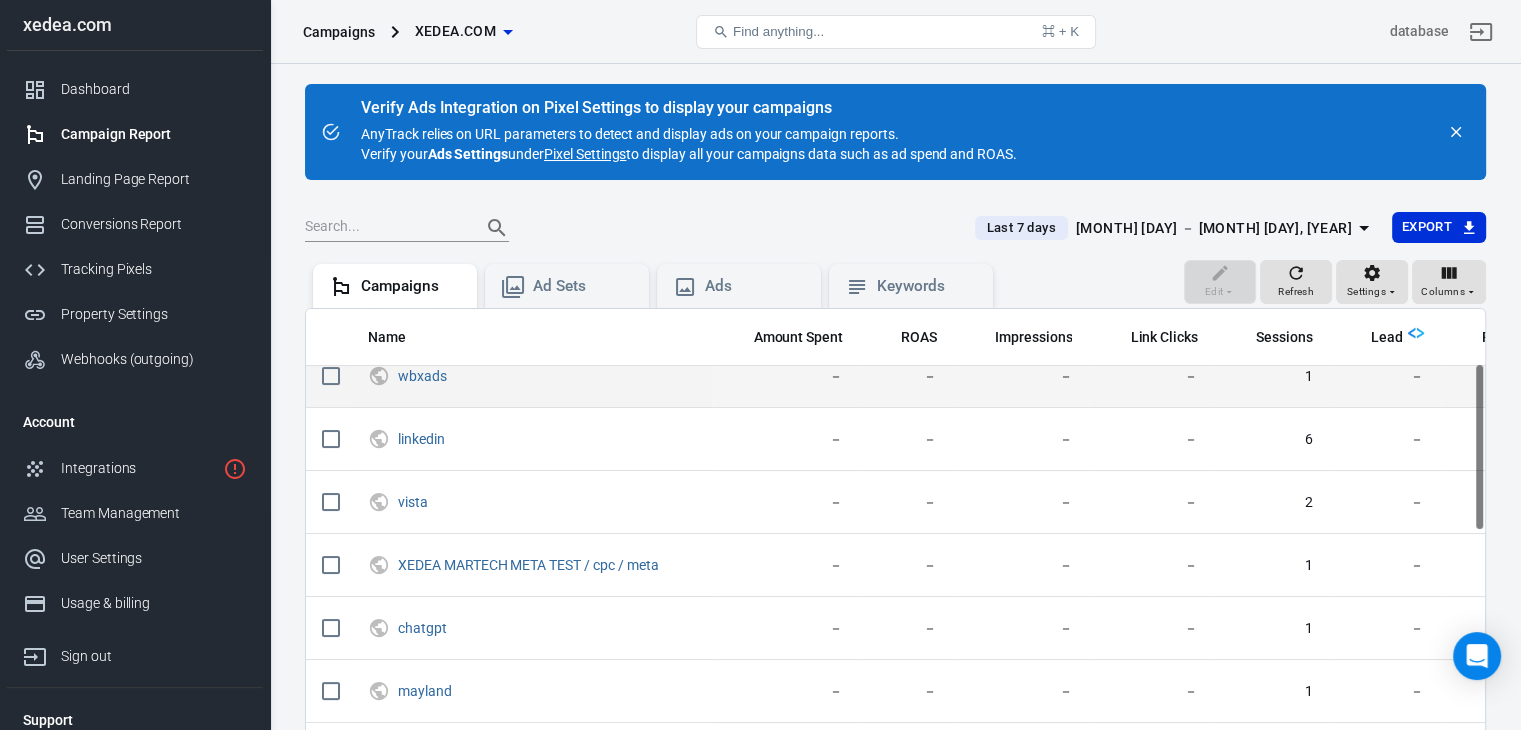 scroll, scrollTop: 140, scrollLeft: 0, axis: vertical 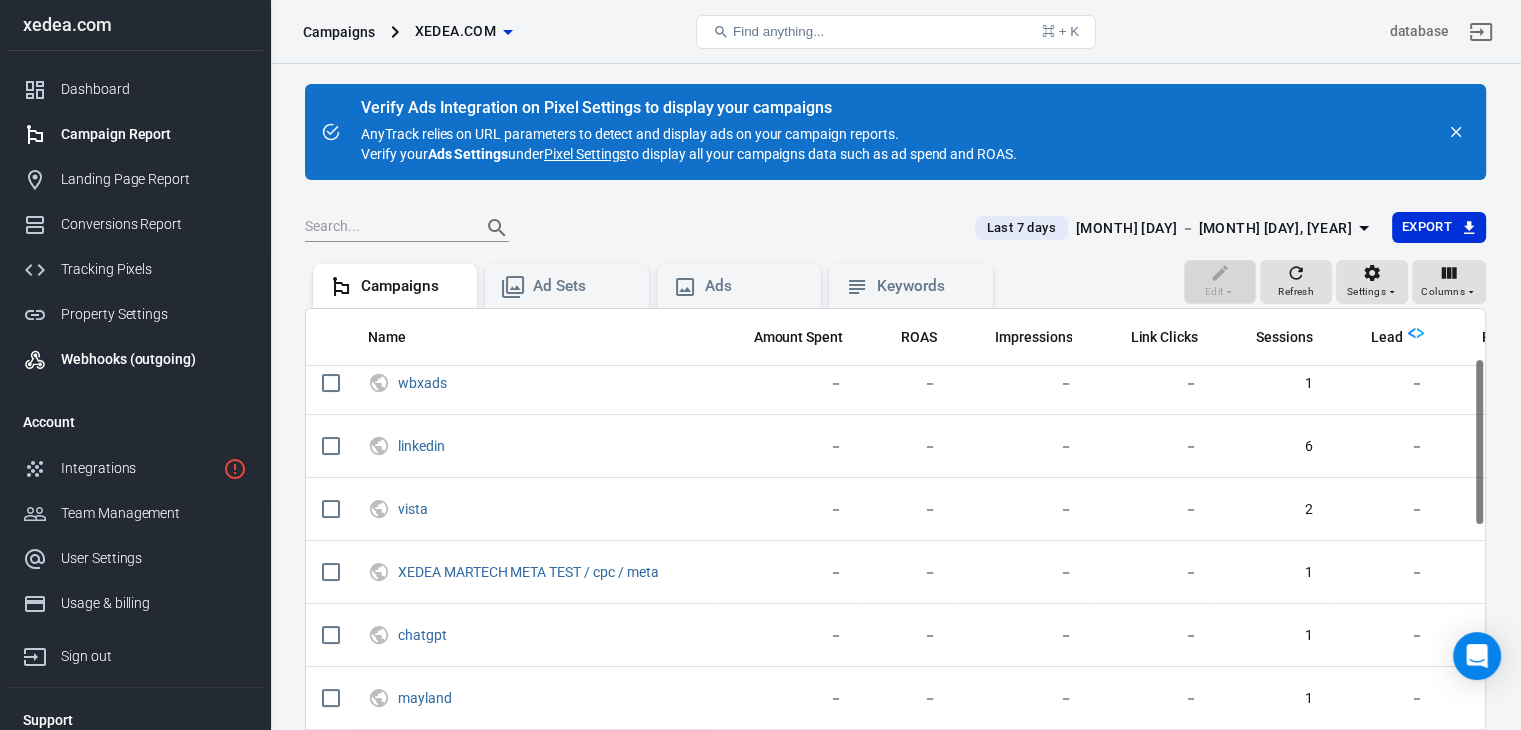 click on "Webhooks (outgoing)" at bounding box center (154, 359) 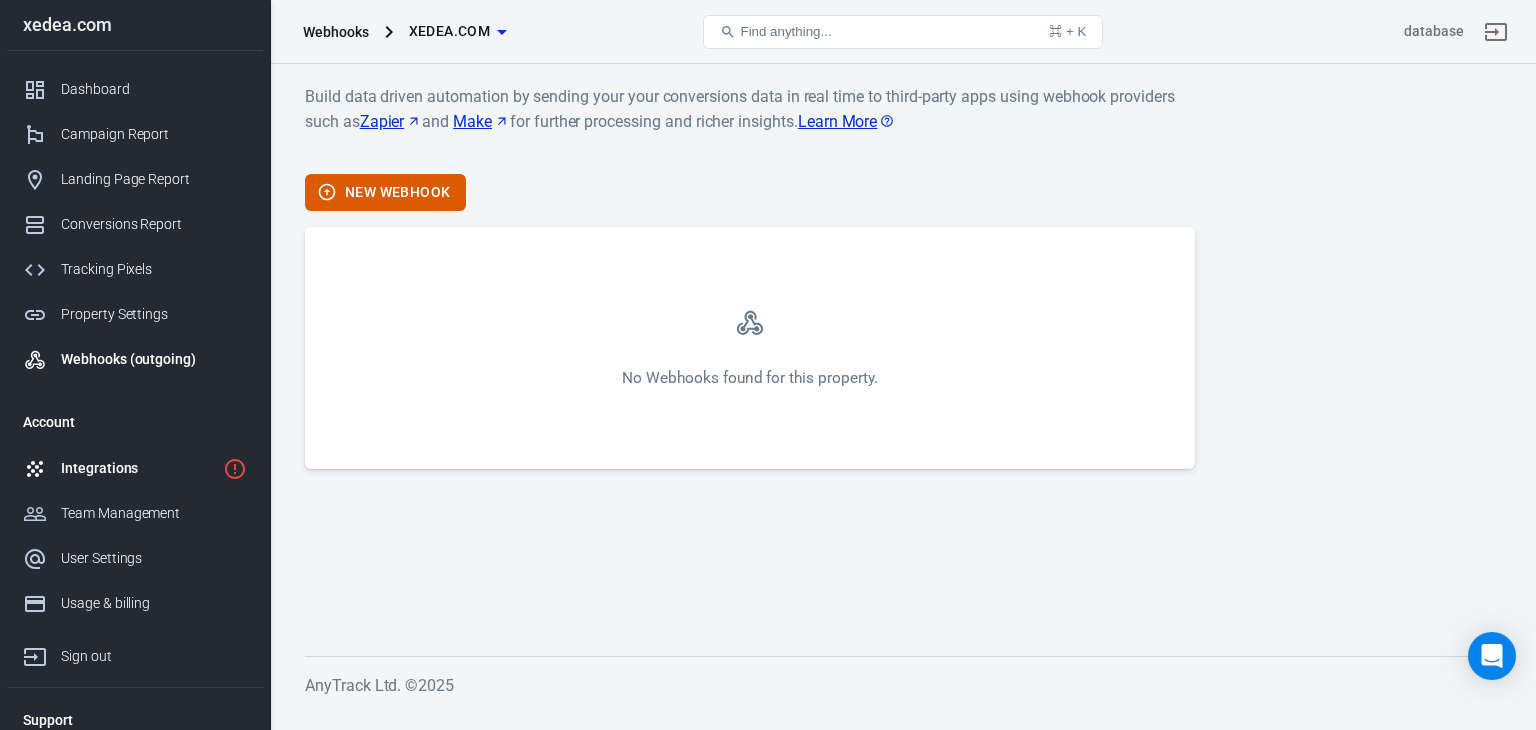 click on "Integrations" at bounding box center [138, 468] 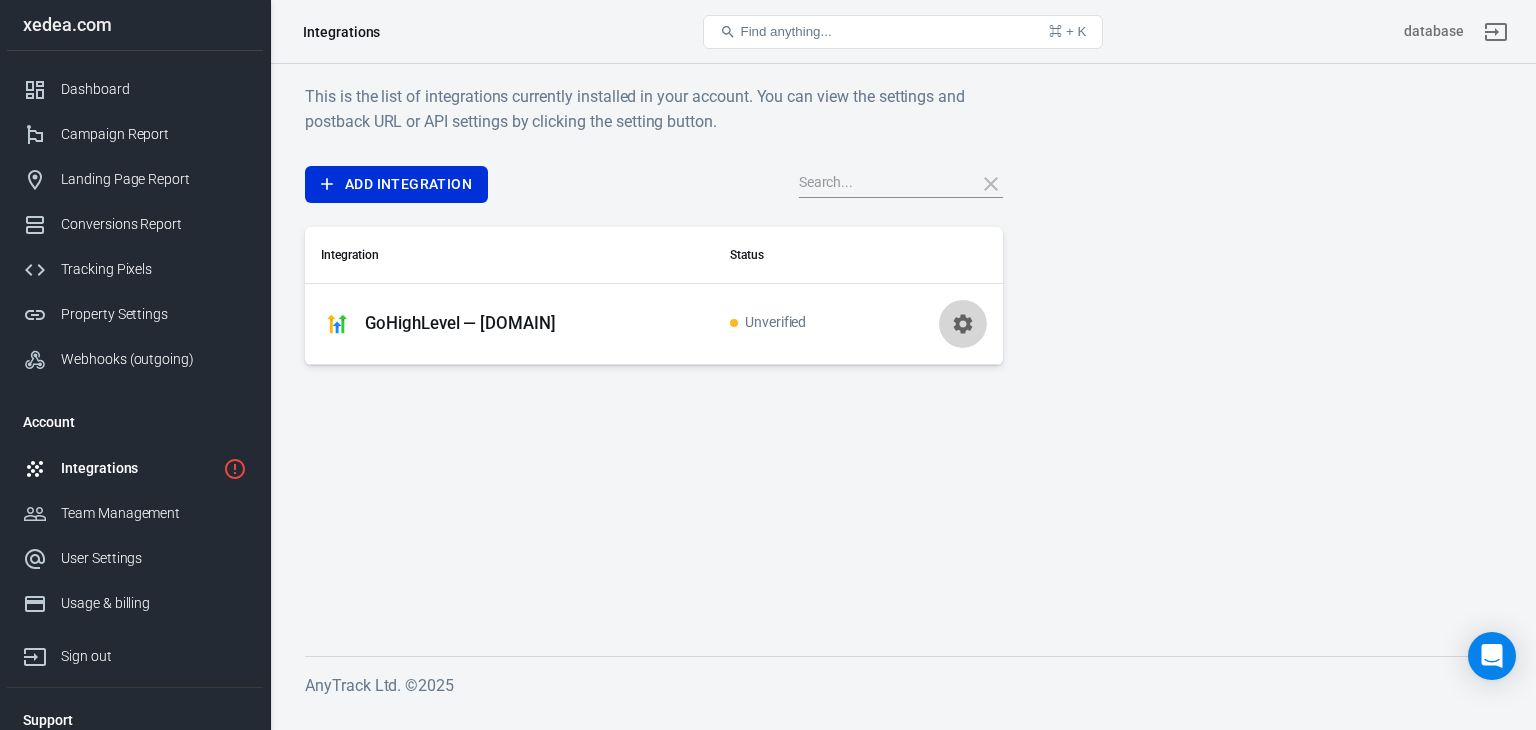 click 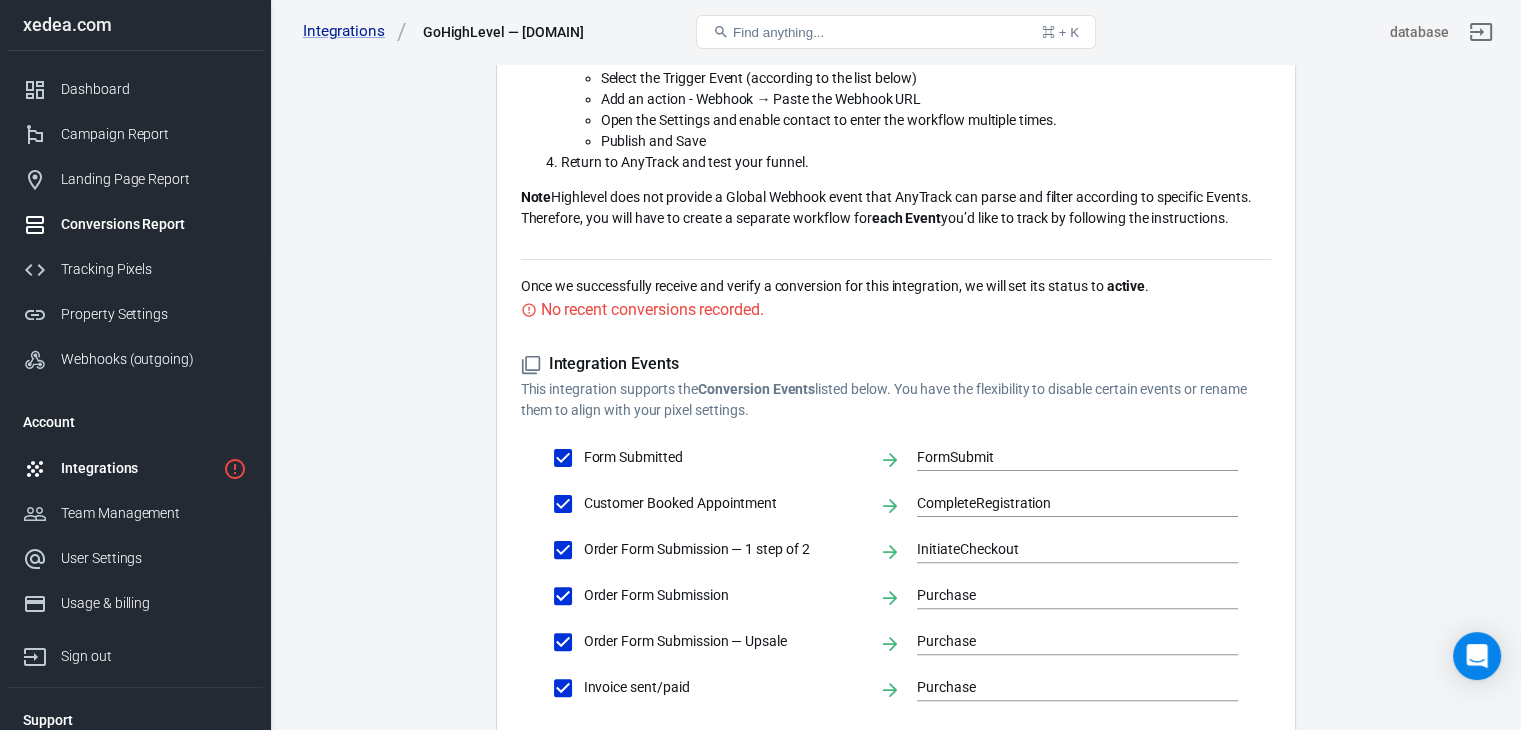 scroll, scrollTop: 584, scrollLeft: 0, axis: vertical 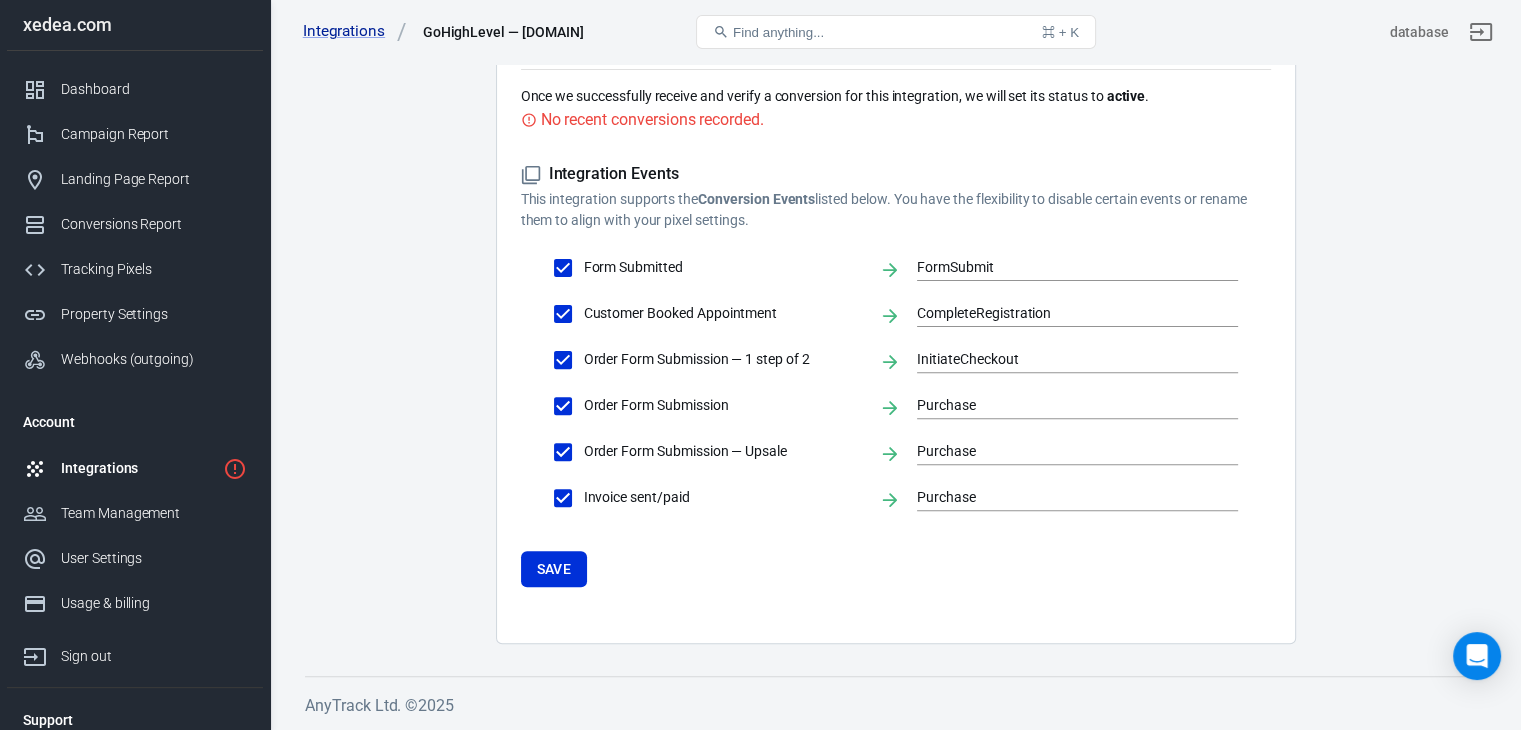 click on "Integrations" at bounding box center (138, 468) 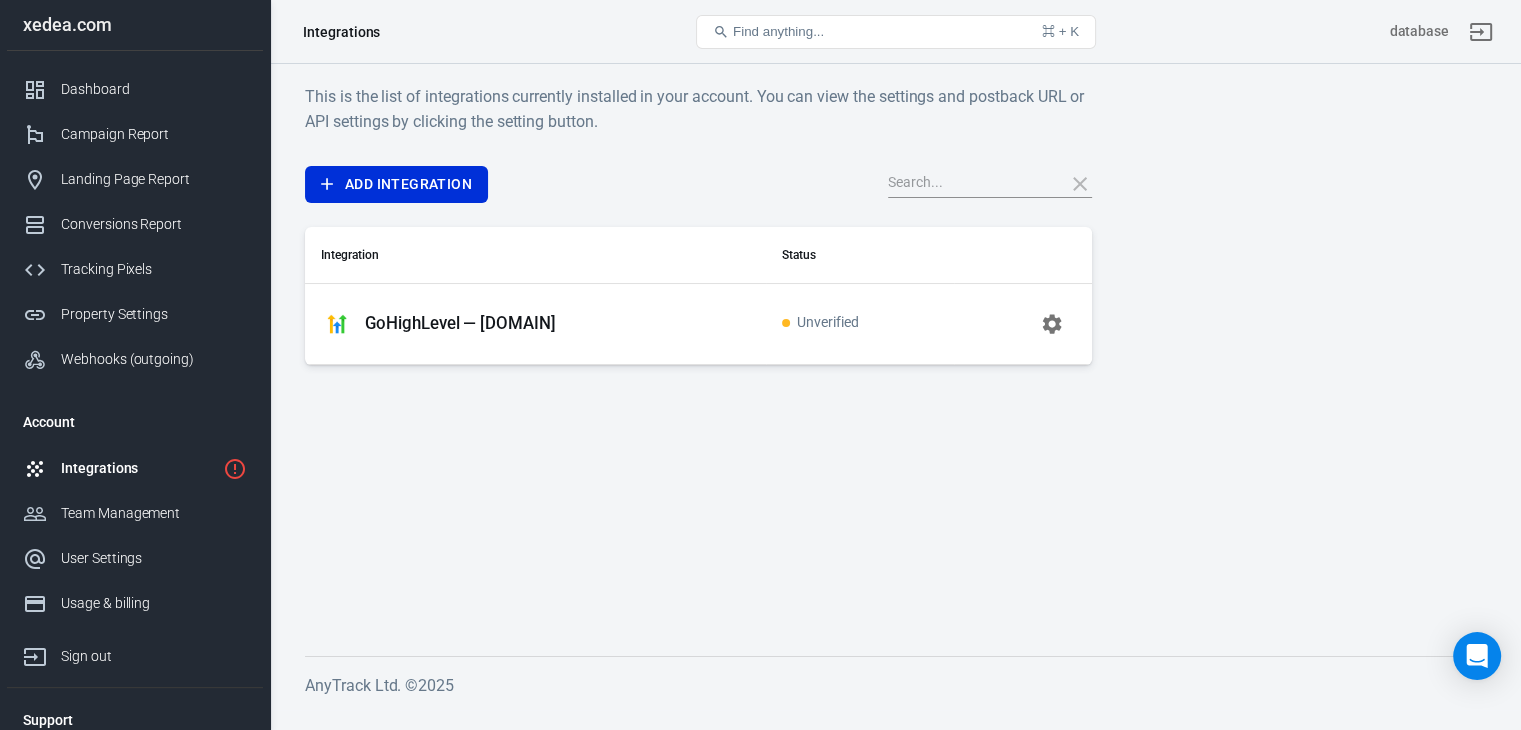 scroll, scrollTop: 0, scrollLeft: 0, axis: both 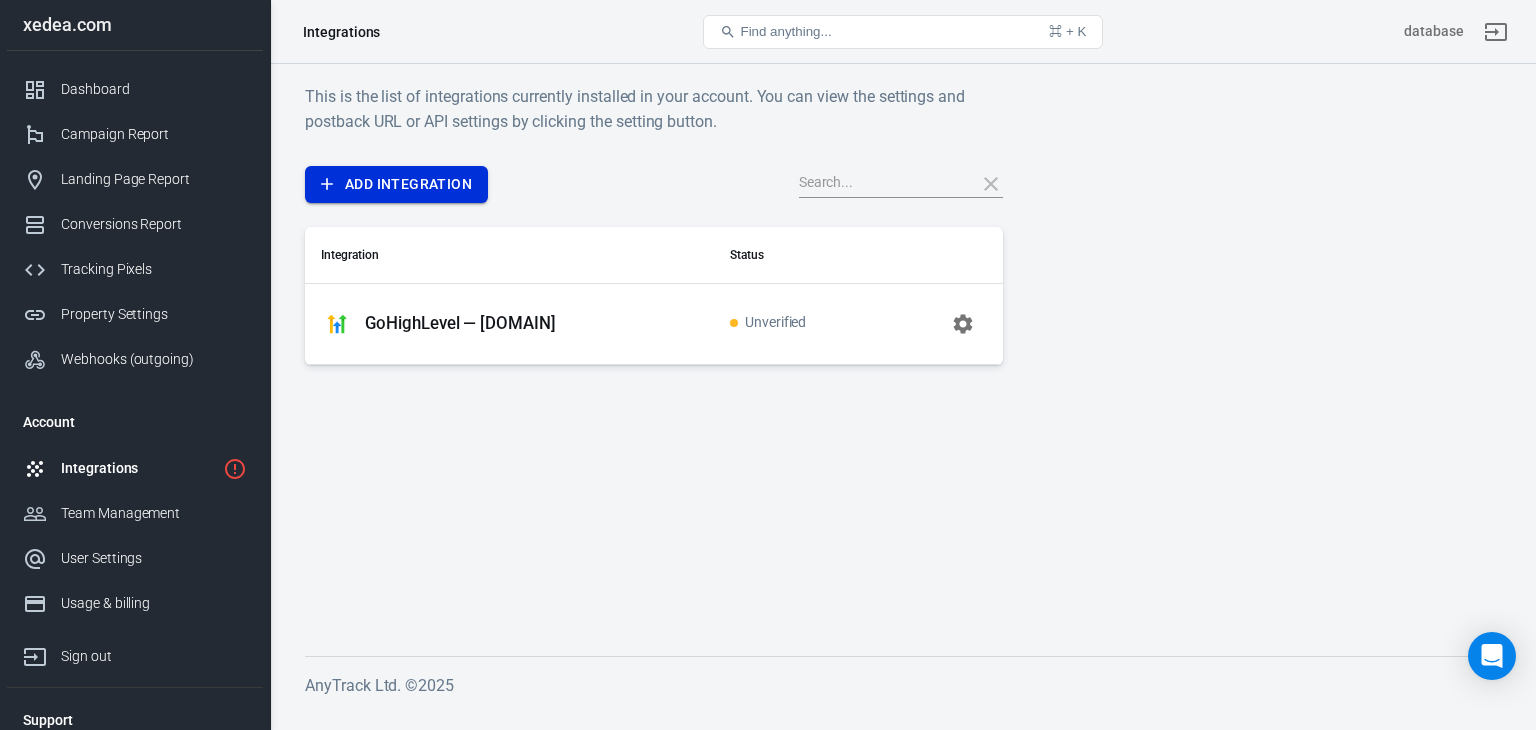 click on "Add Integration" at bounding box center (396, 184) 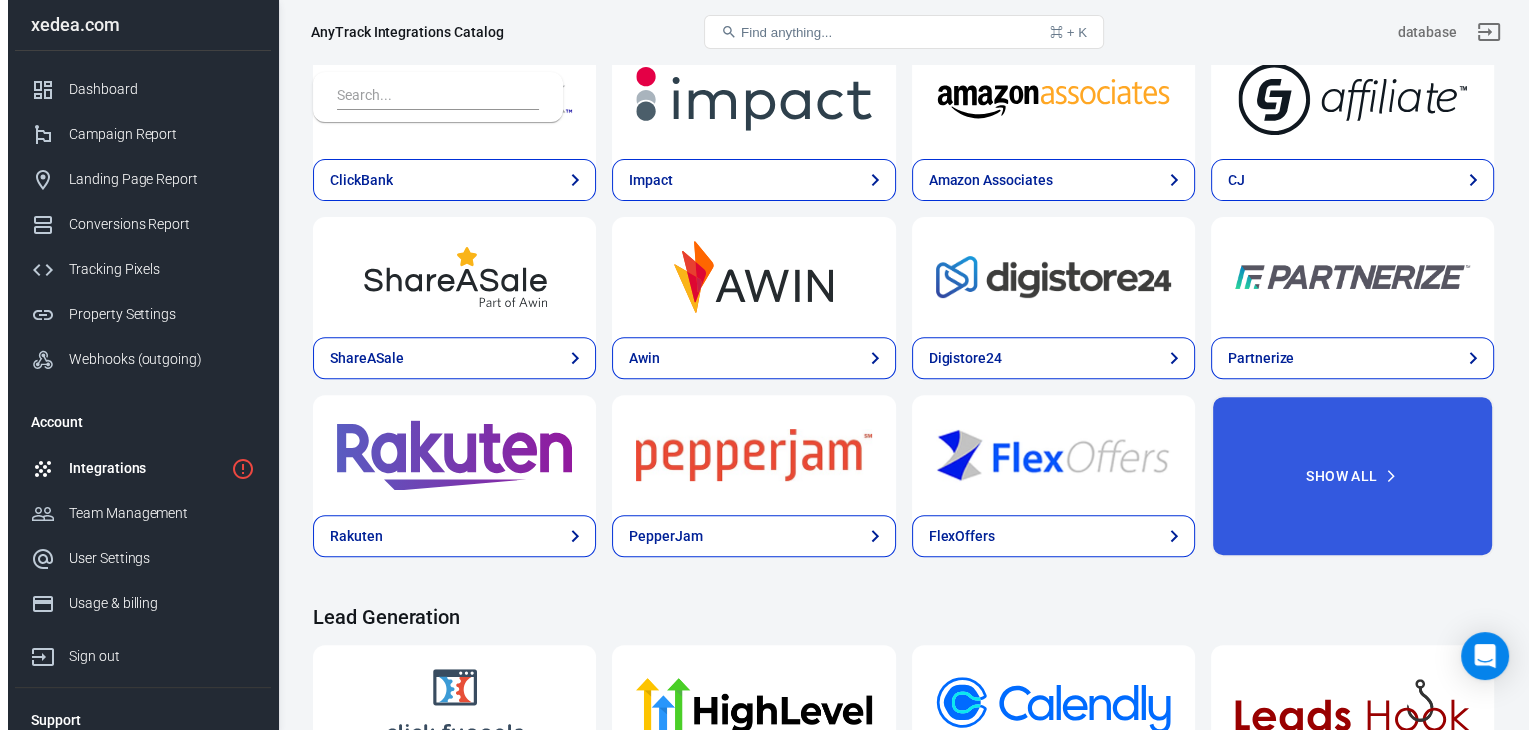 scroll, scrollTop: 728, scrollLeft: 0, axis: vertical 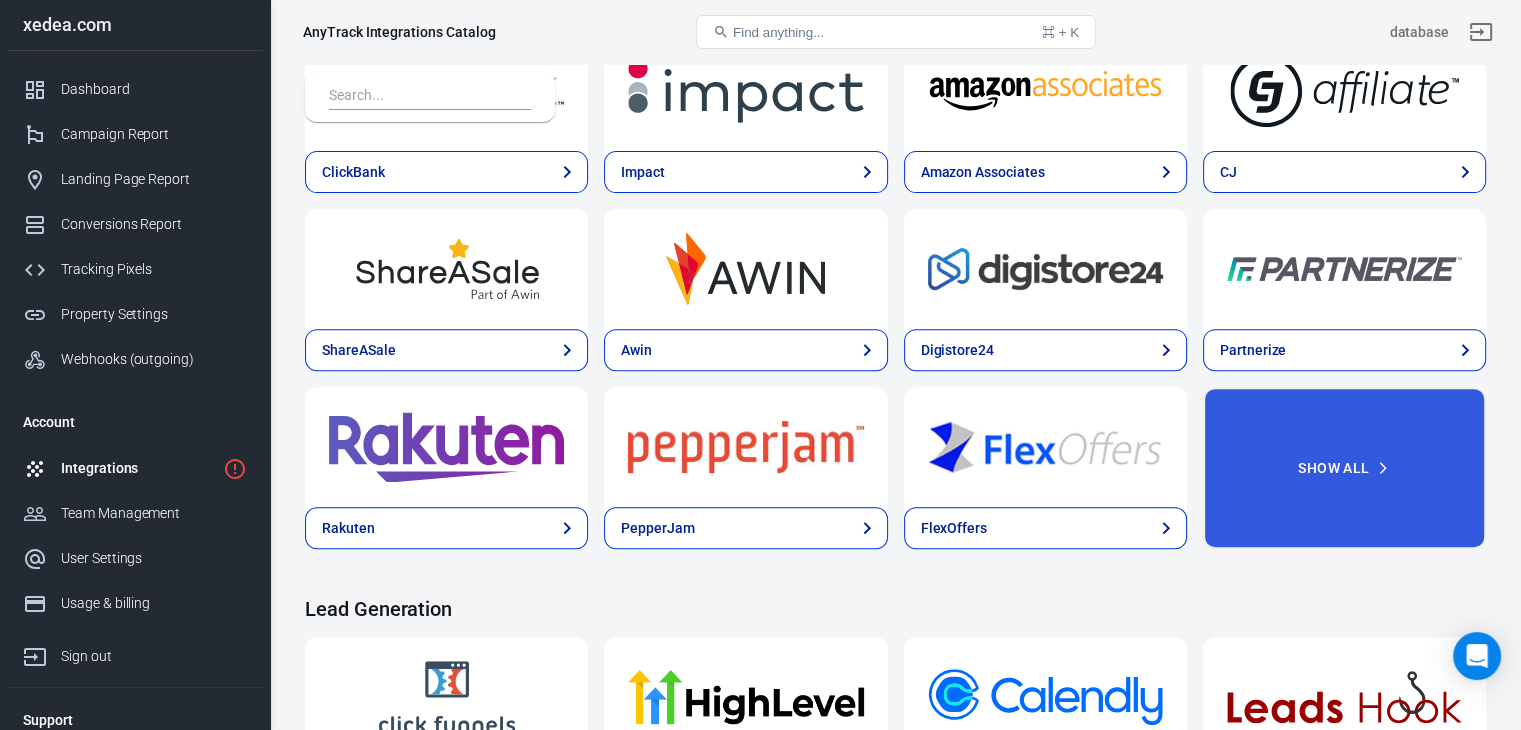 click on "Elementor" at bounding box center (355, 956) 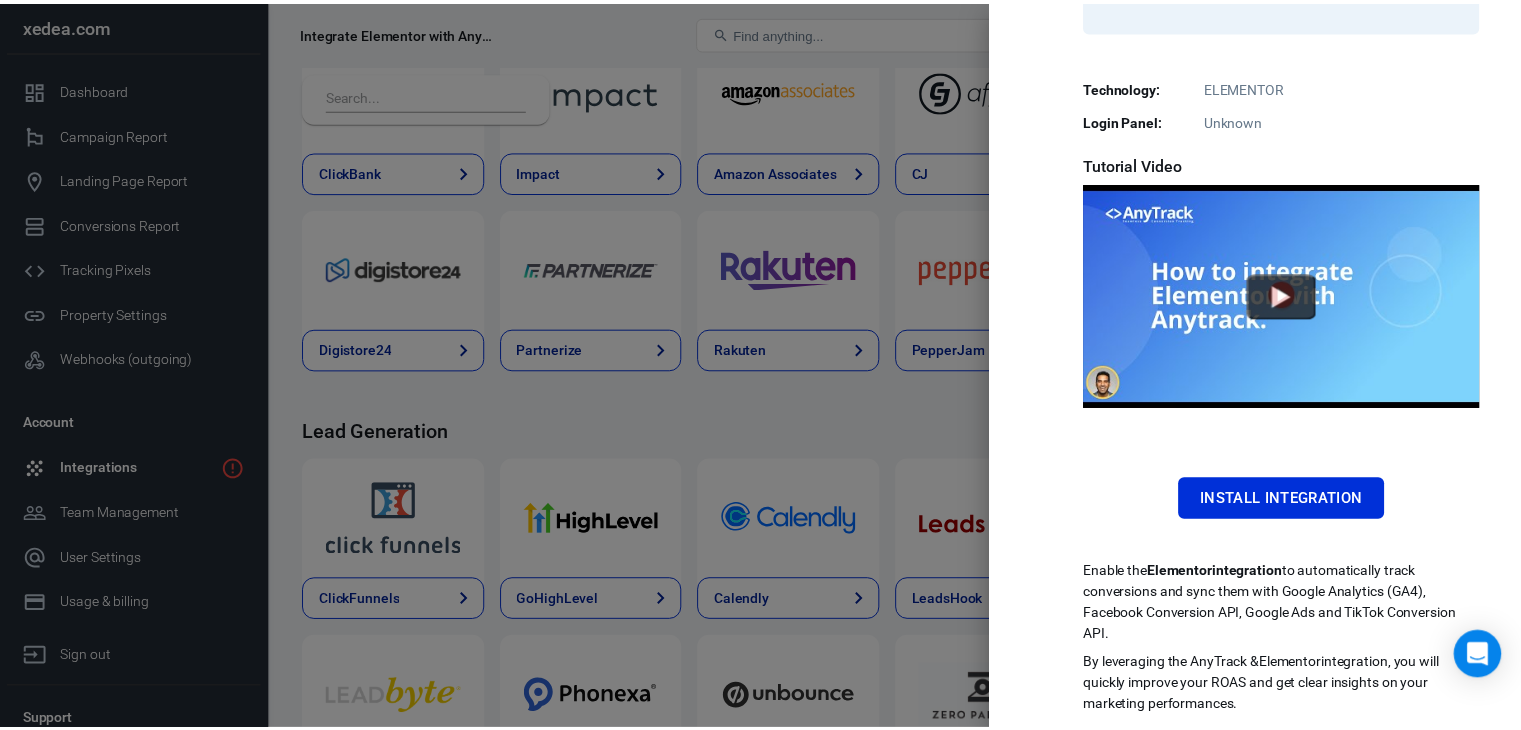 scroll, scrollTop: 321, scrollLeft: 0, axis: vertical 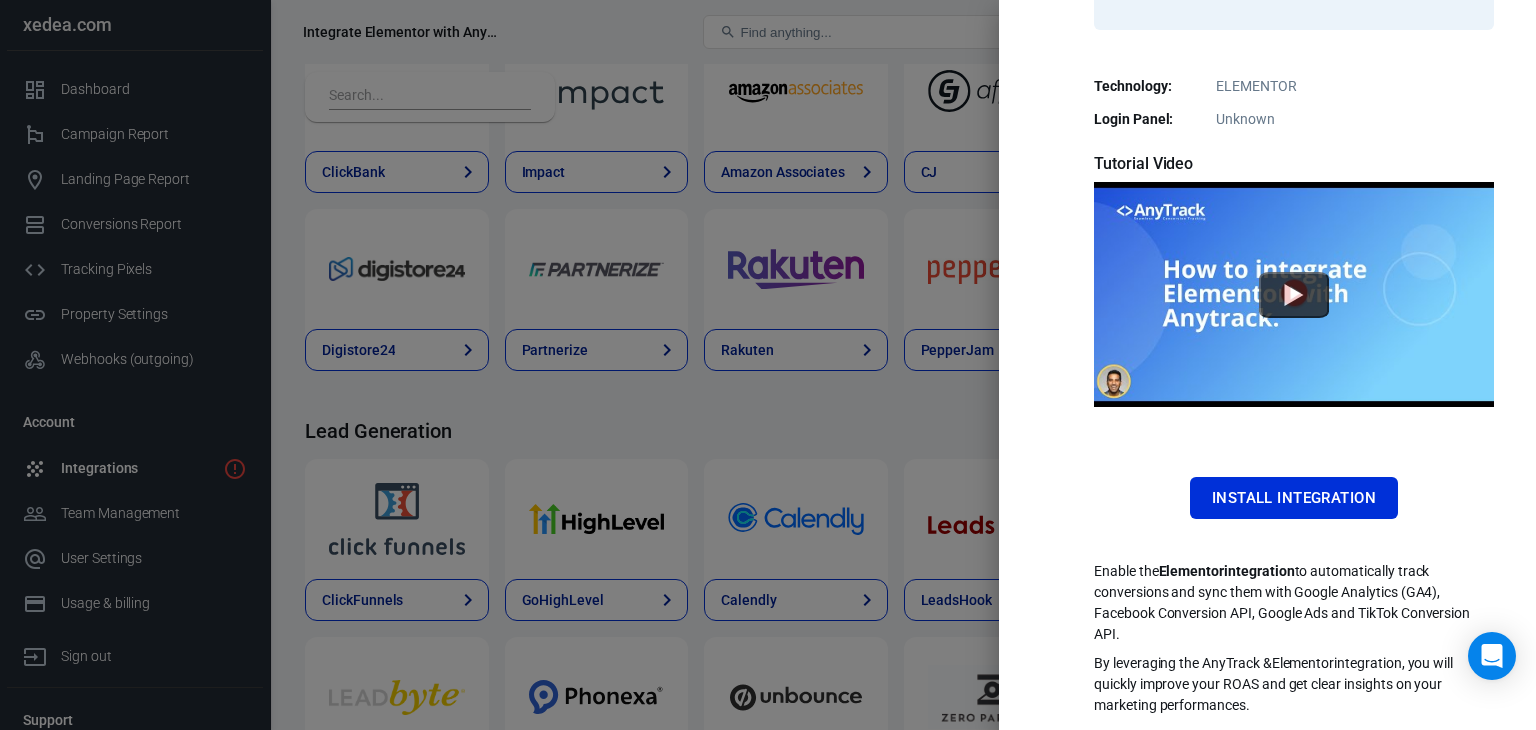 click at bounding box center [768, 365] 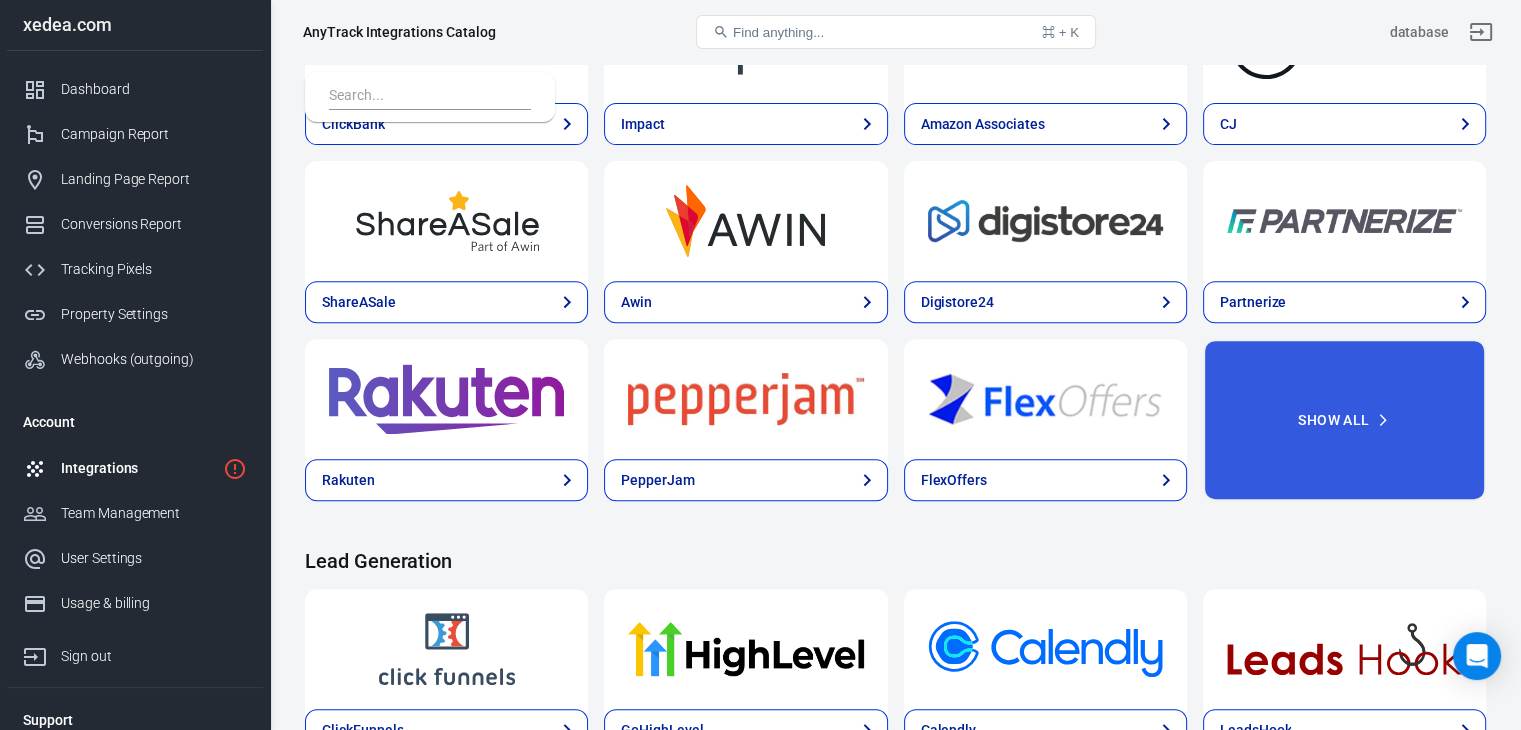 scroll, scrollTop: 788, scrollLeft: 0, axis: vertical 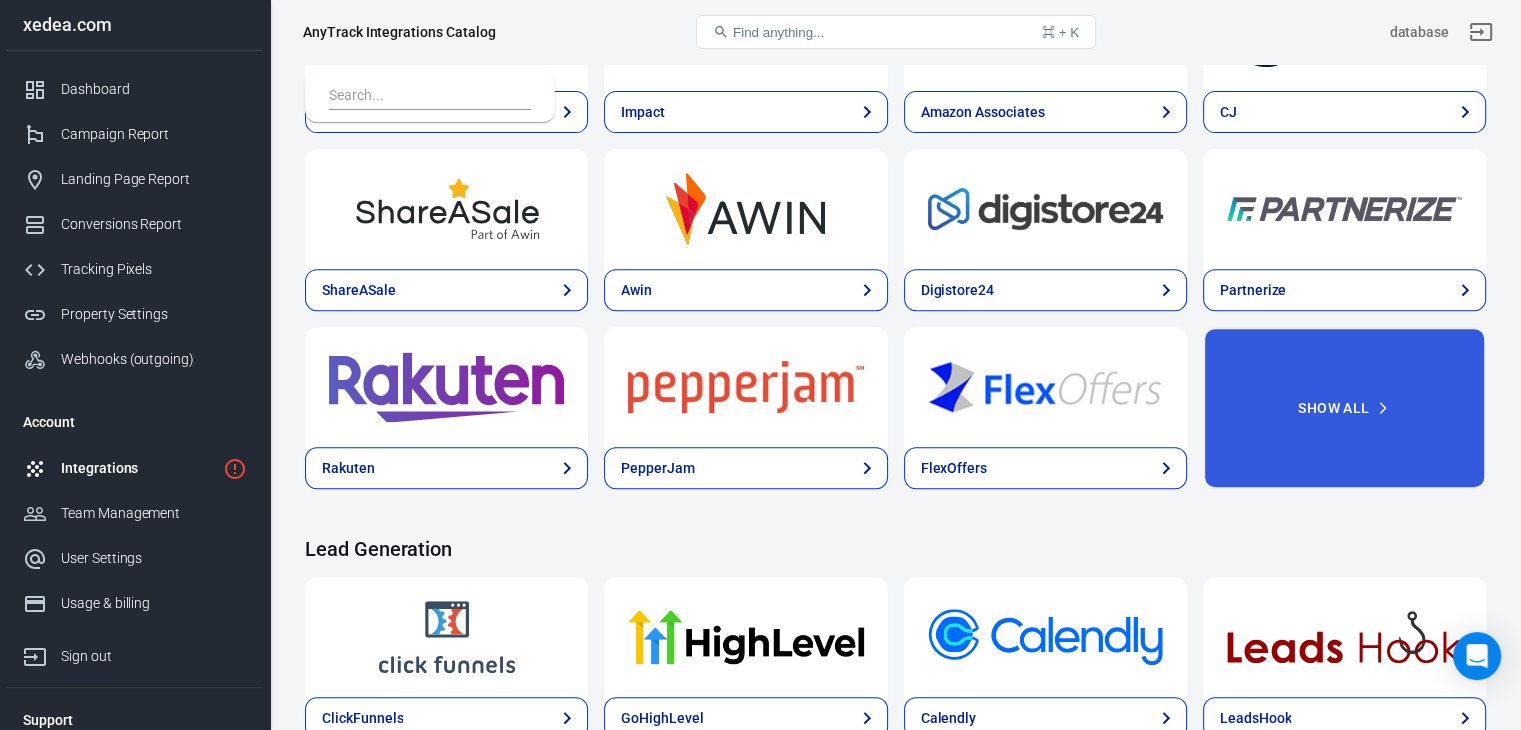 click on "Integrations" at bounding box center [138, 468] 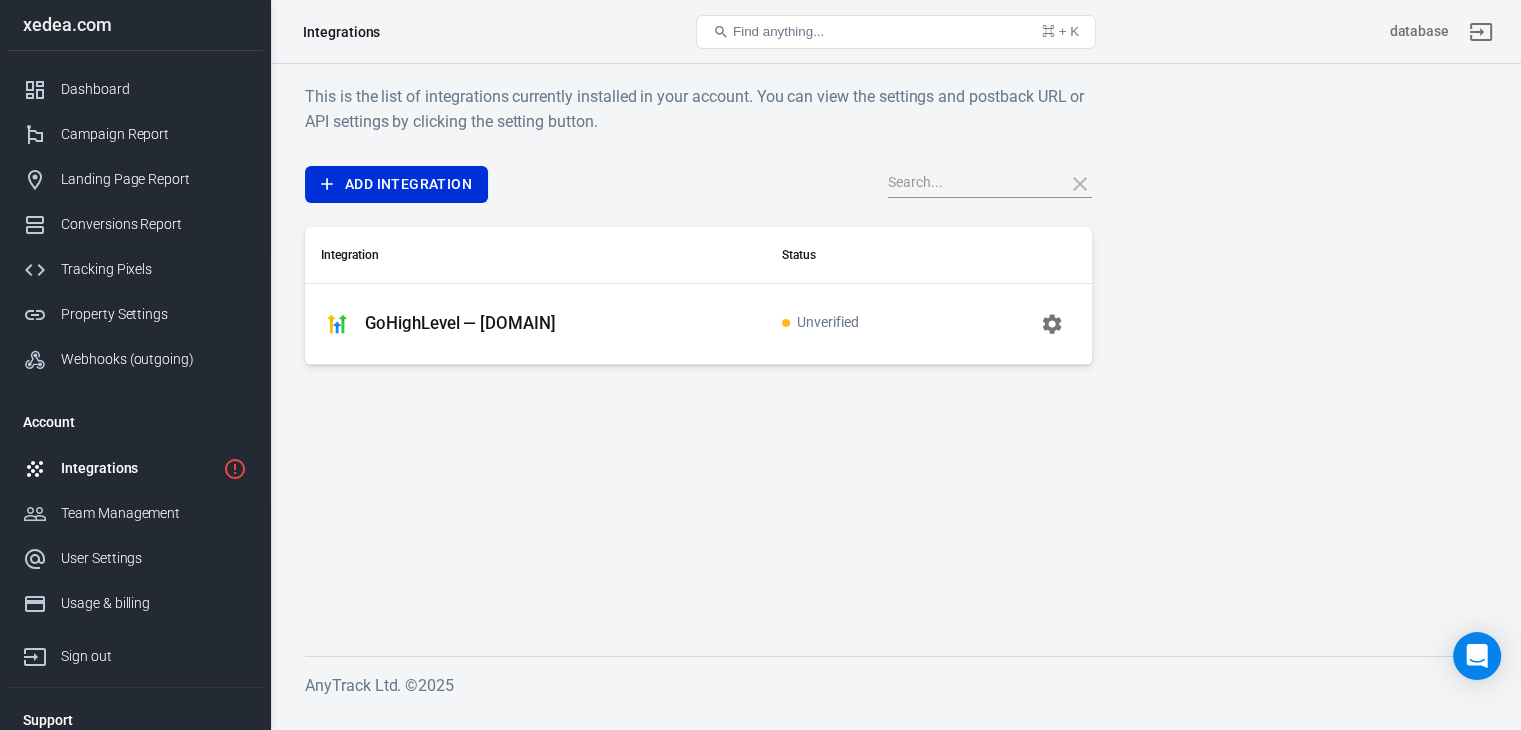 scroll, scrollTop: 0, scrollLeft: 0, axis: both 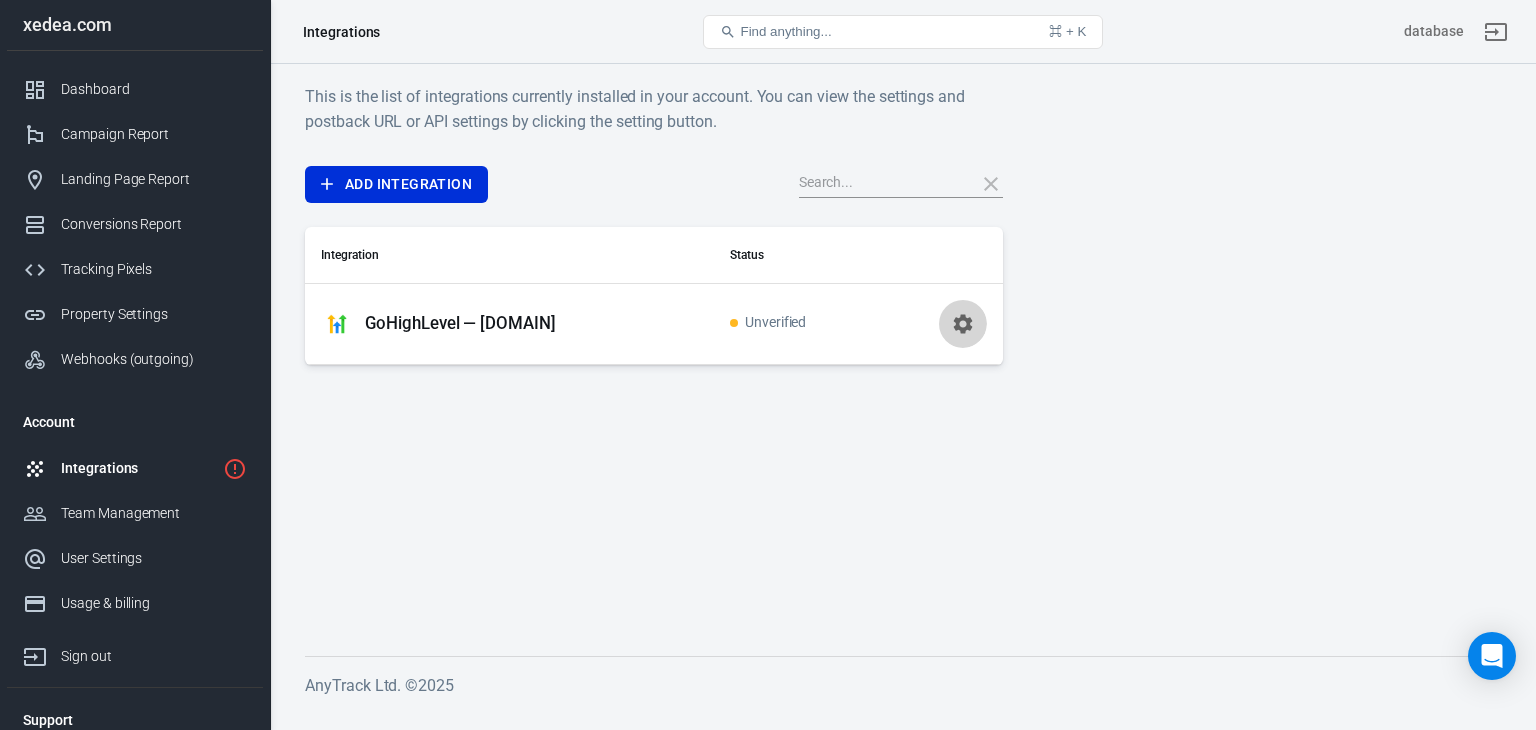 click 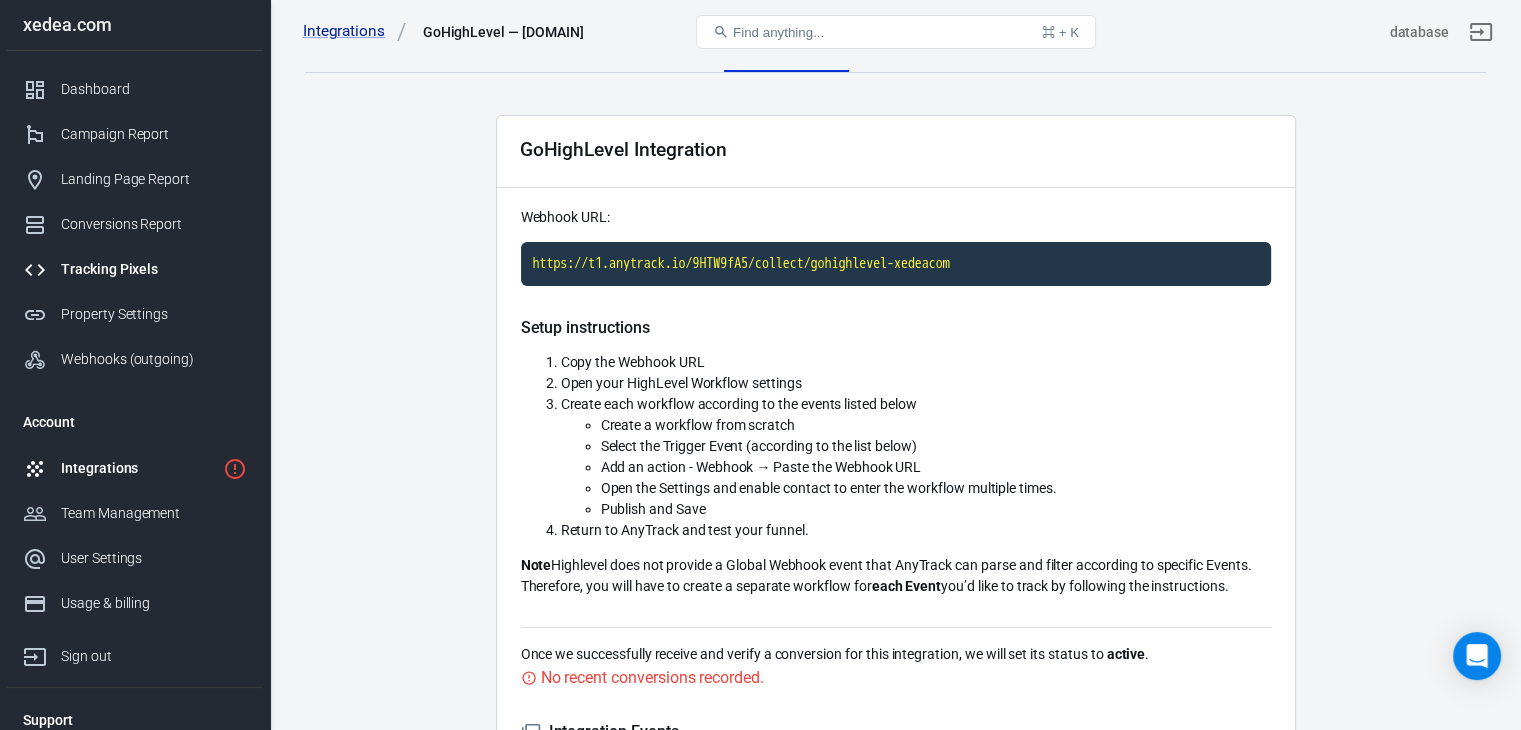 scroll, scrollTop: 8, scrollLeft: 0, axis: vertical 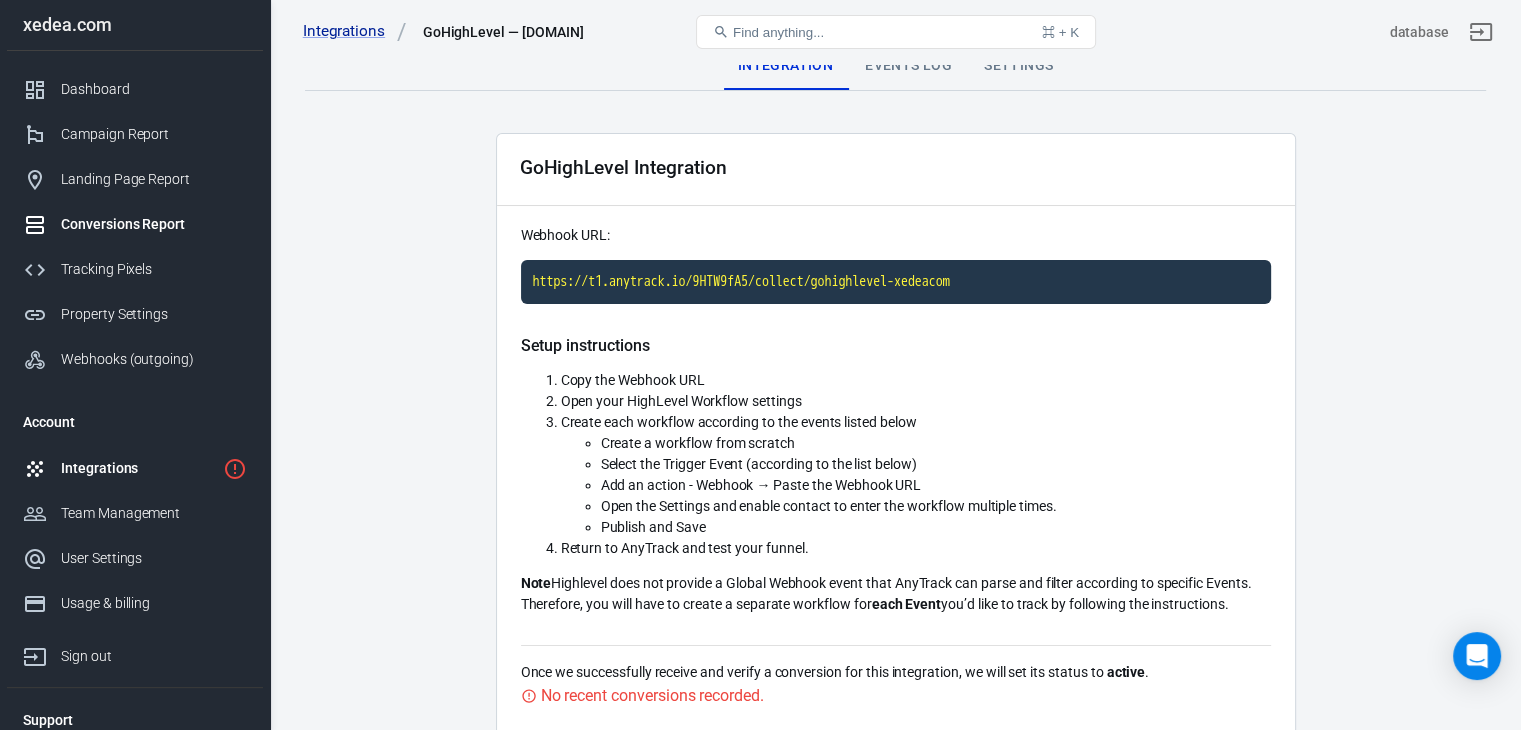 click on "Conversions Report" at bounding box center [154, 224] 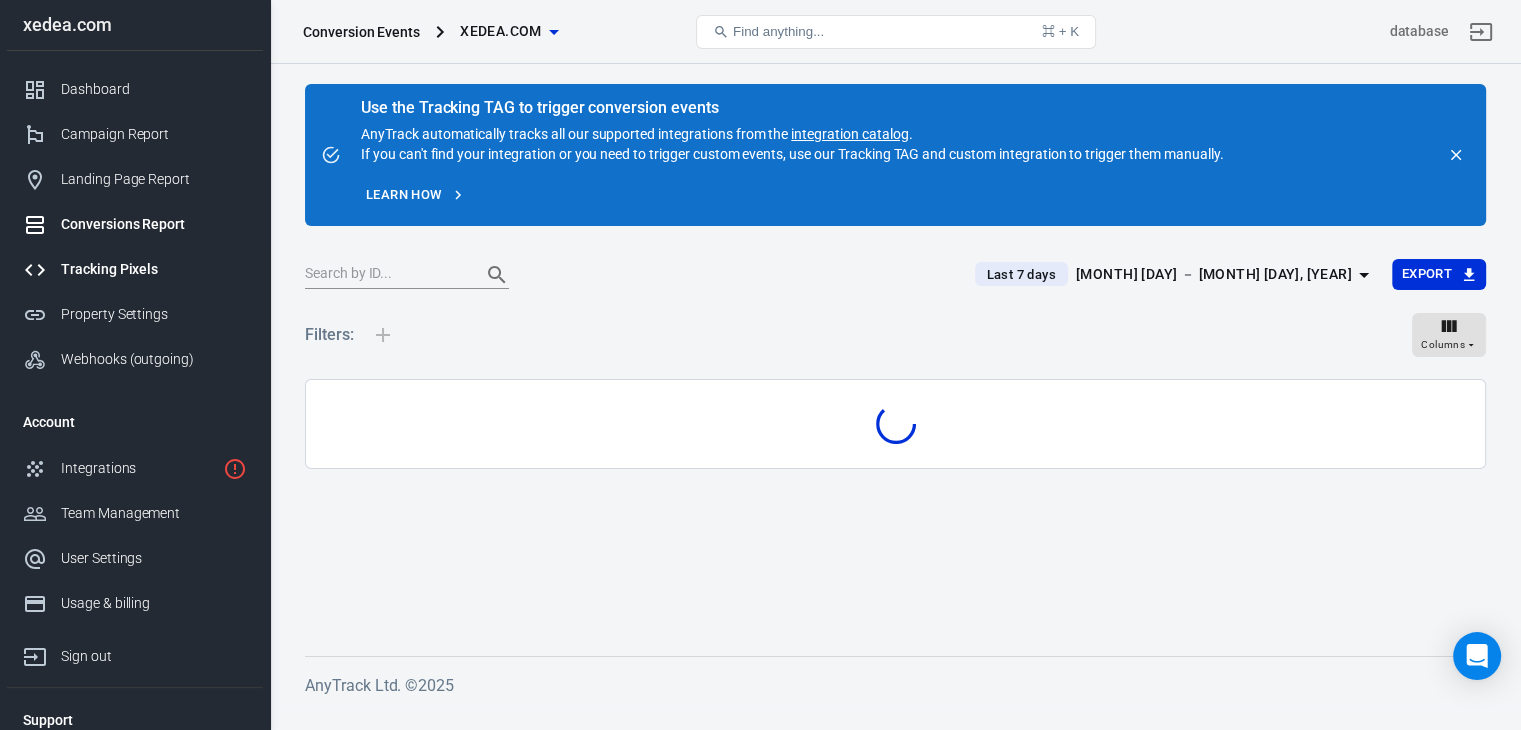 scroll, scrollTop: 0, scrollLeft: 0, axis: both 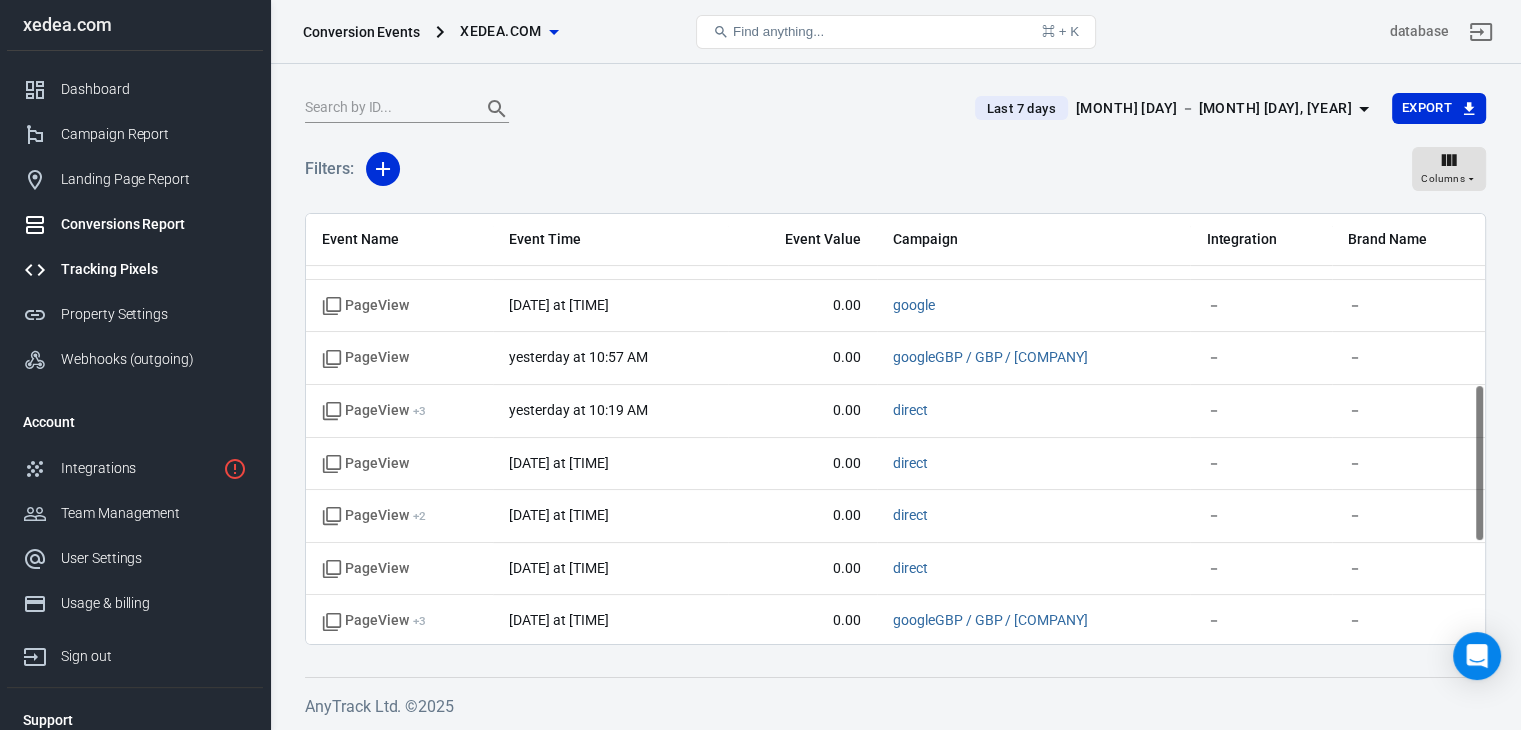click on "Tracking Pixels" at bounding box center [154, 269] 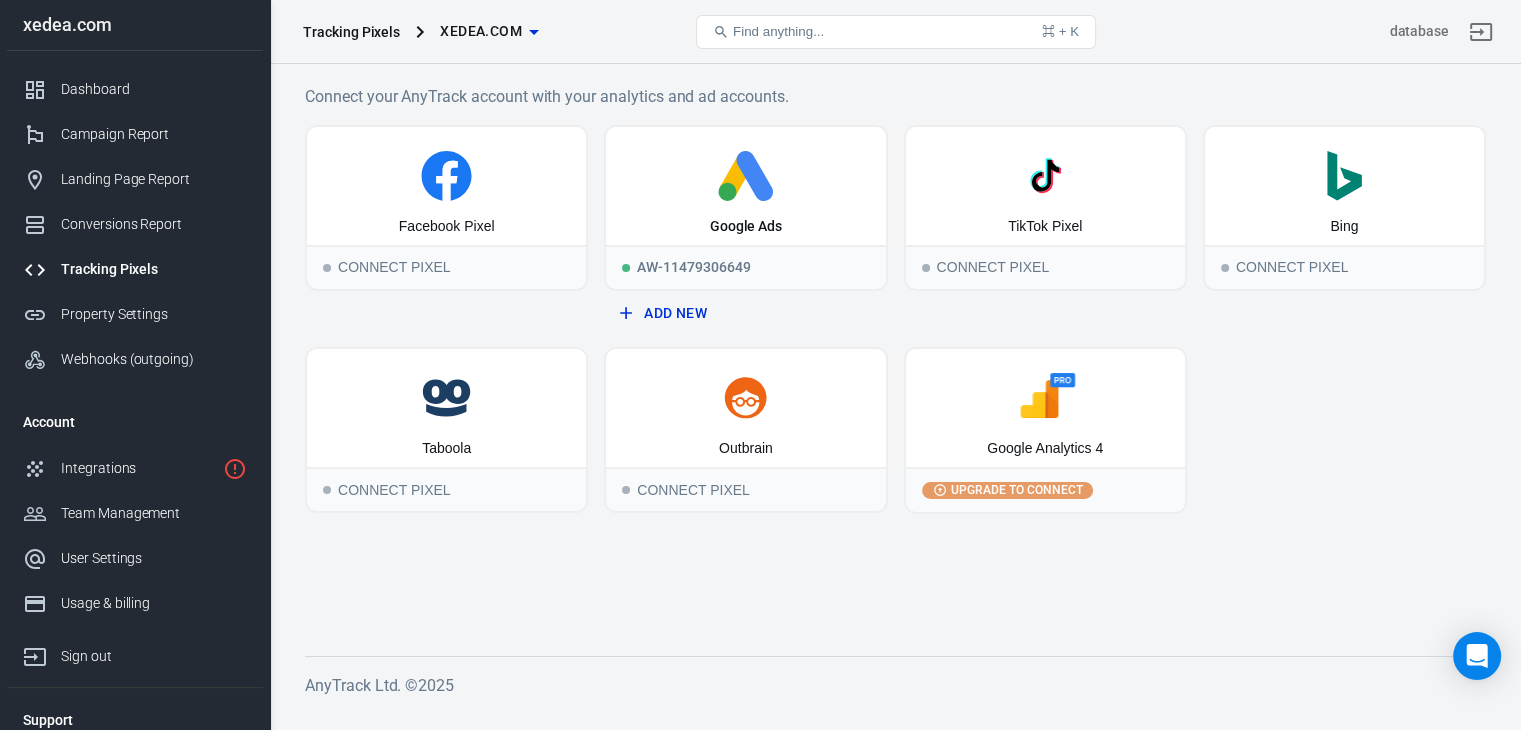 scroll, scrollTop: 0, scrollLeft: 0, axis: both 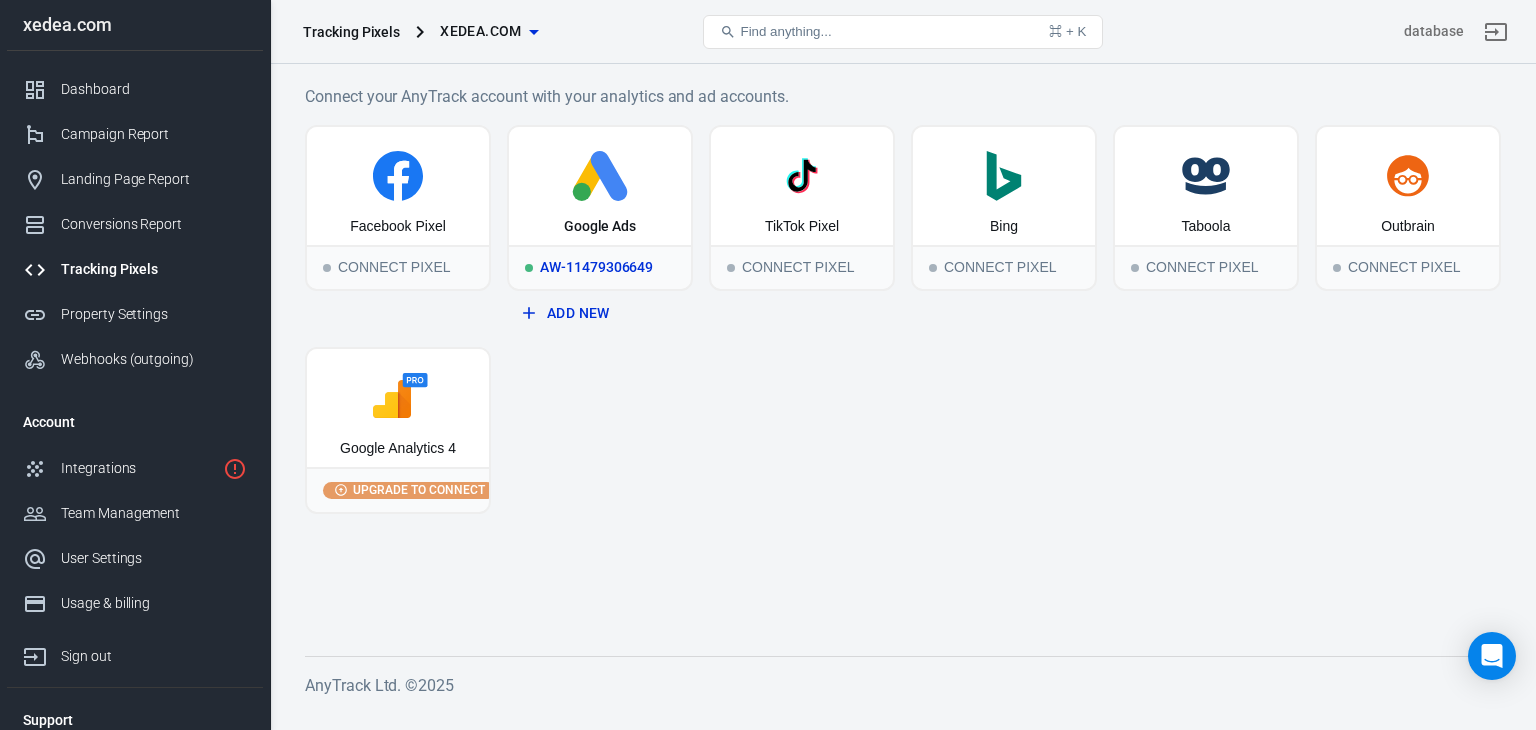 click on "Google Ads" at bounding box center [600, 186] 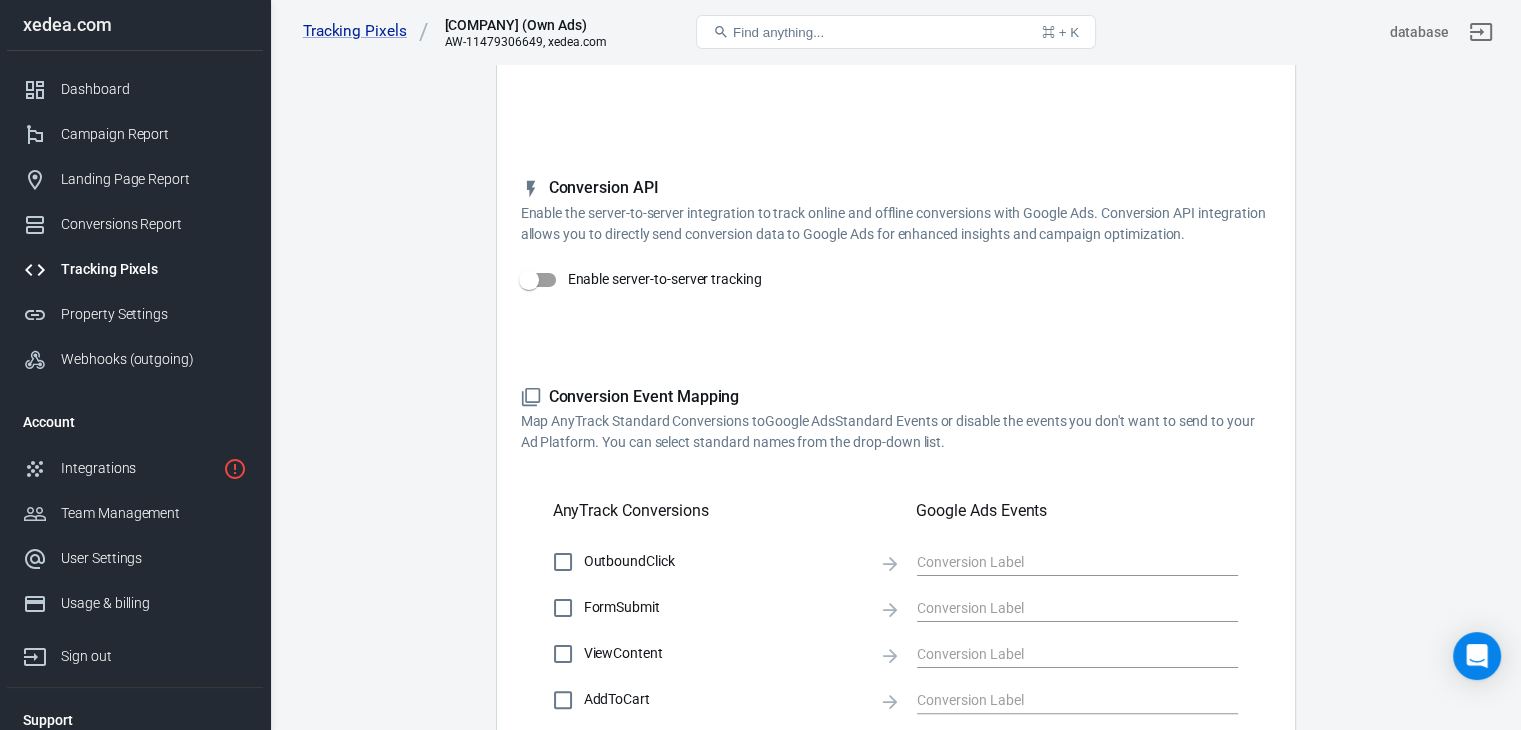 scroll, scrollTop: 0, scrollLeft: 0, axis: both 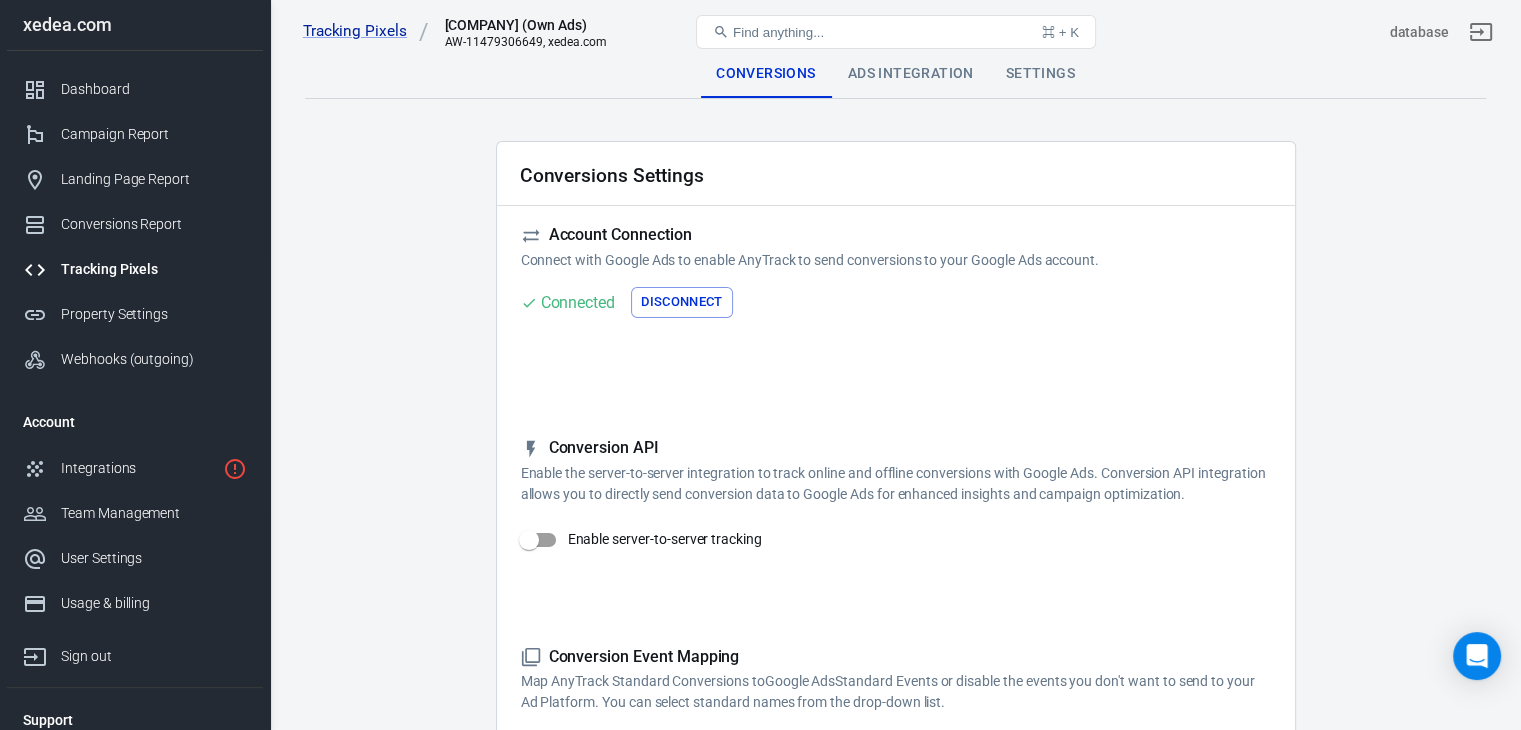 click on "Tracking Pixels Xedea (Own Ads) AW-11479306649, xedea.com Find anything... ⌘ + K database" at bounding box center (896, 32) 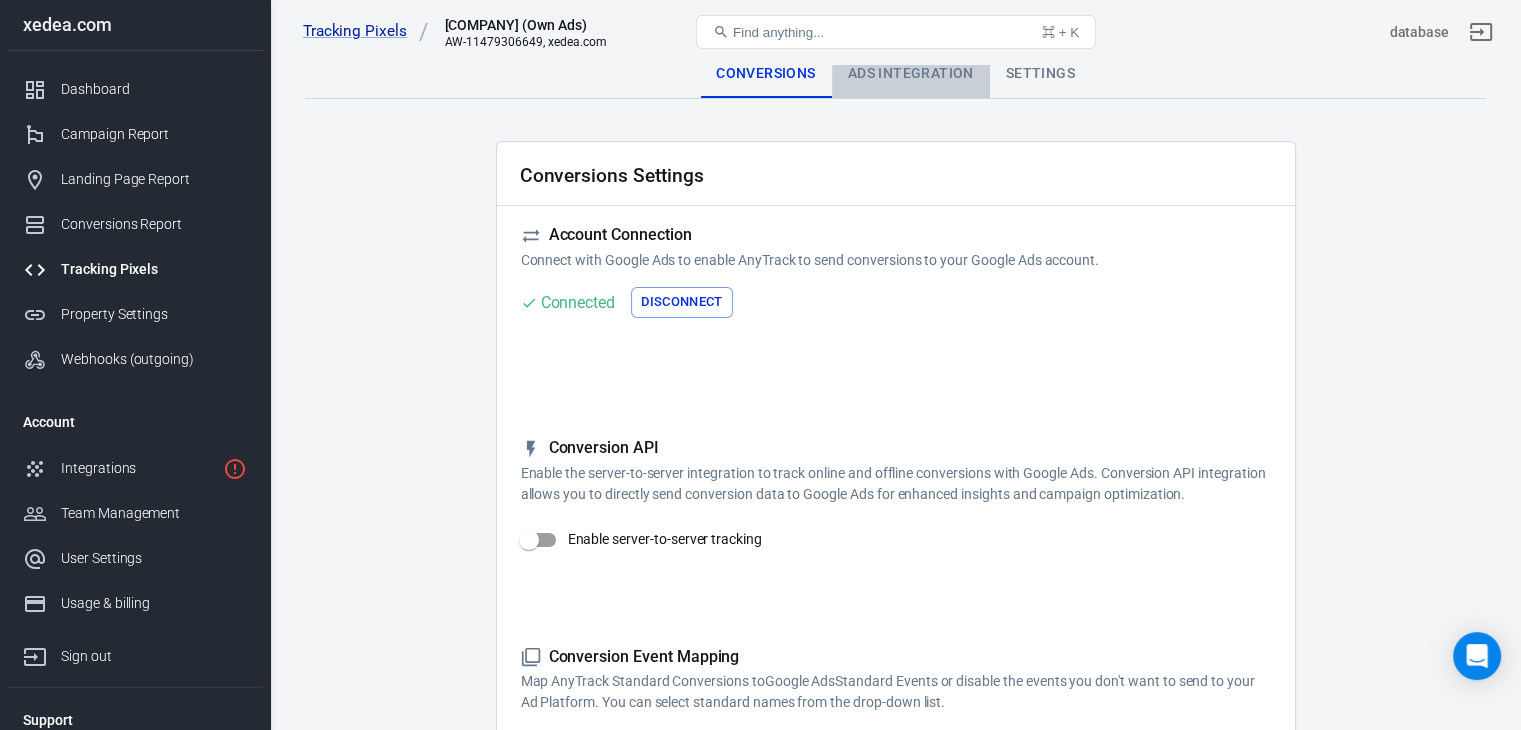 click on "Ads Integration" at bounding box center (911, 74) 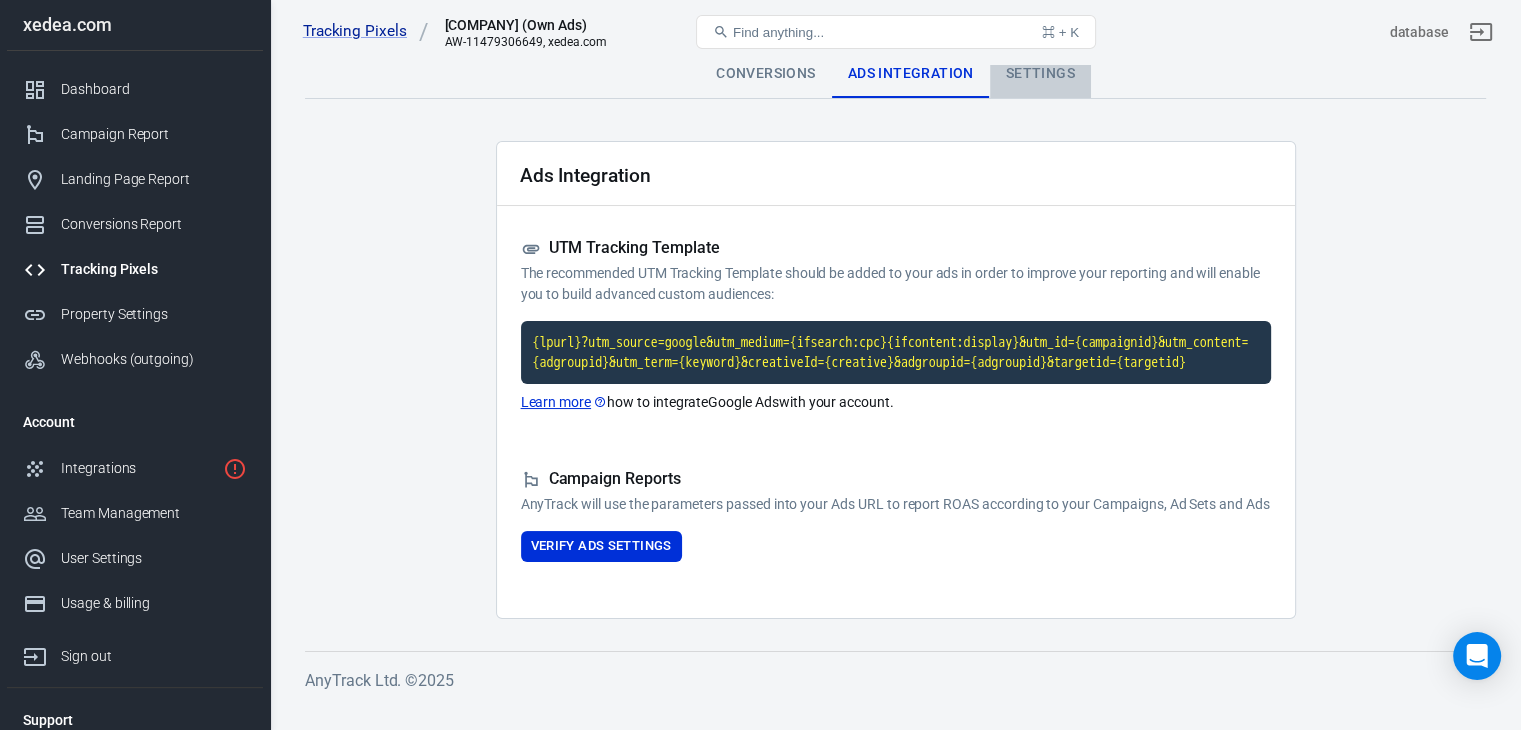 click on "Settings" at bounding box center (1040, 74) 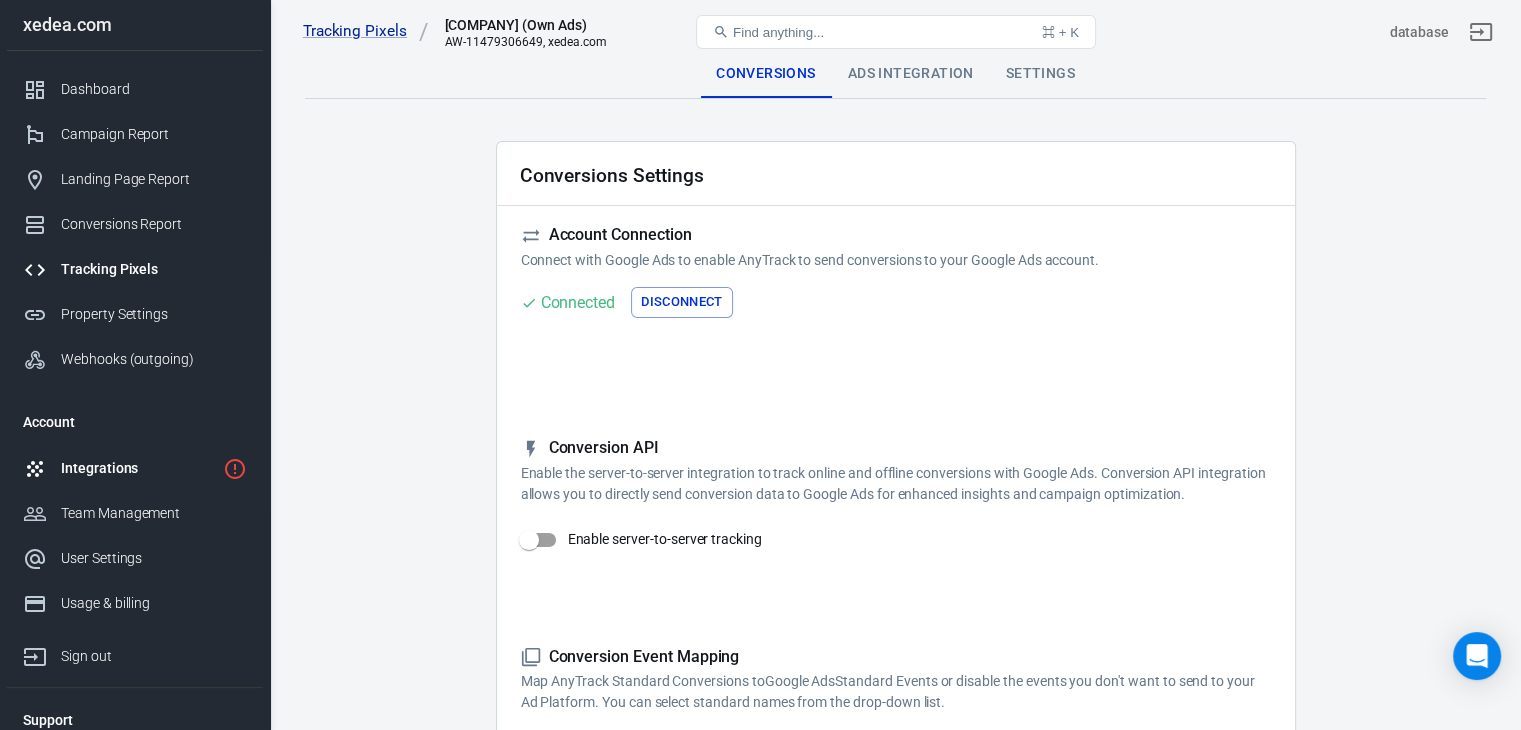 click on "Integrations" at bounding box center [138, 468] 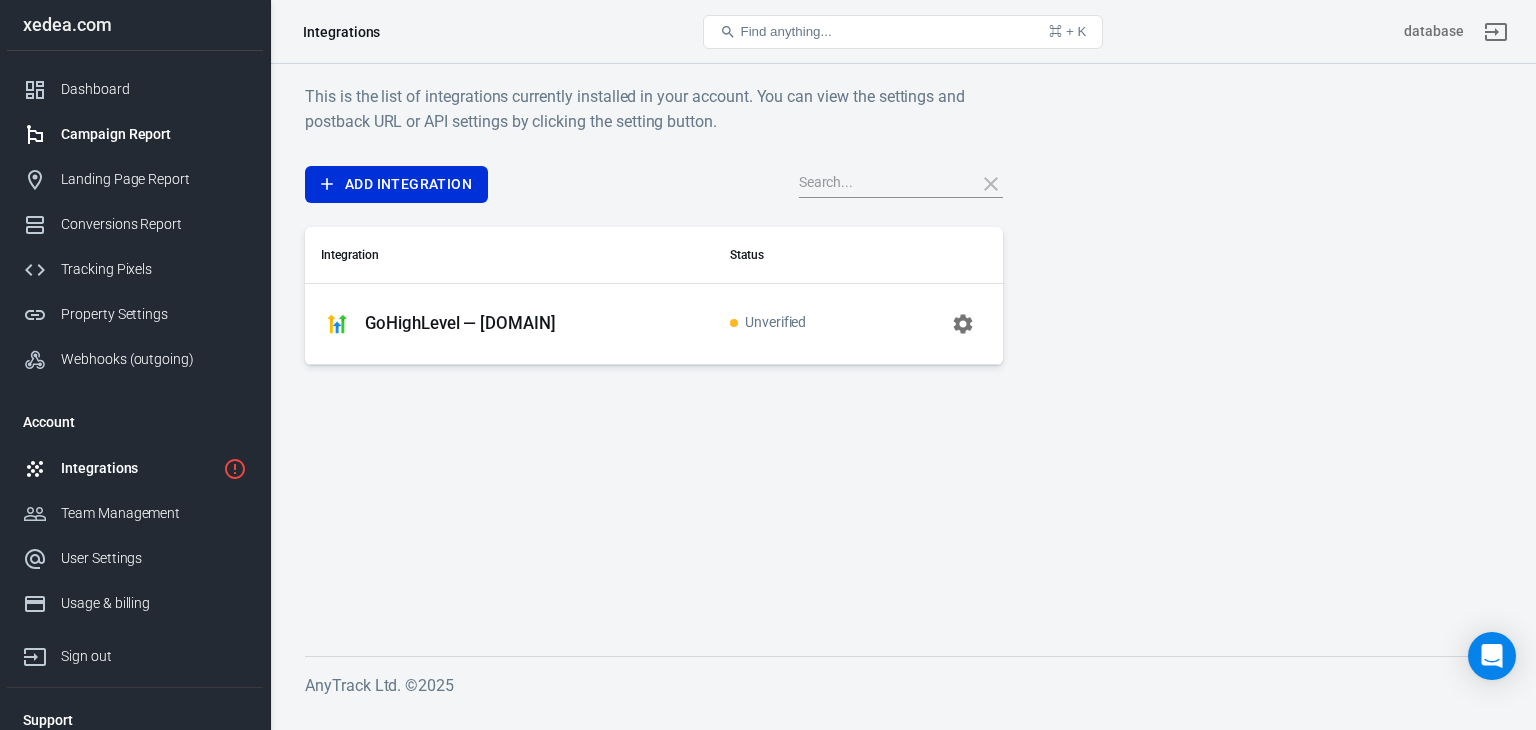 click on "Campaign Report" at bounding box center (154, 134) 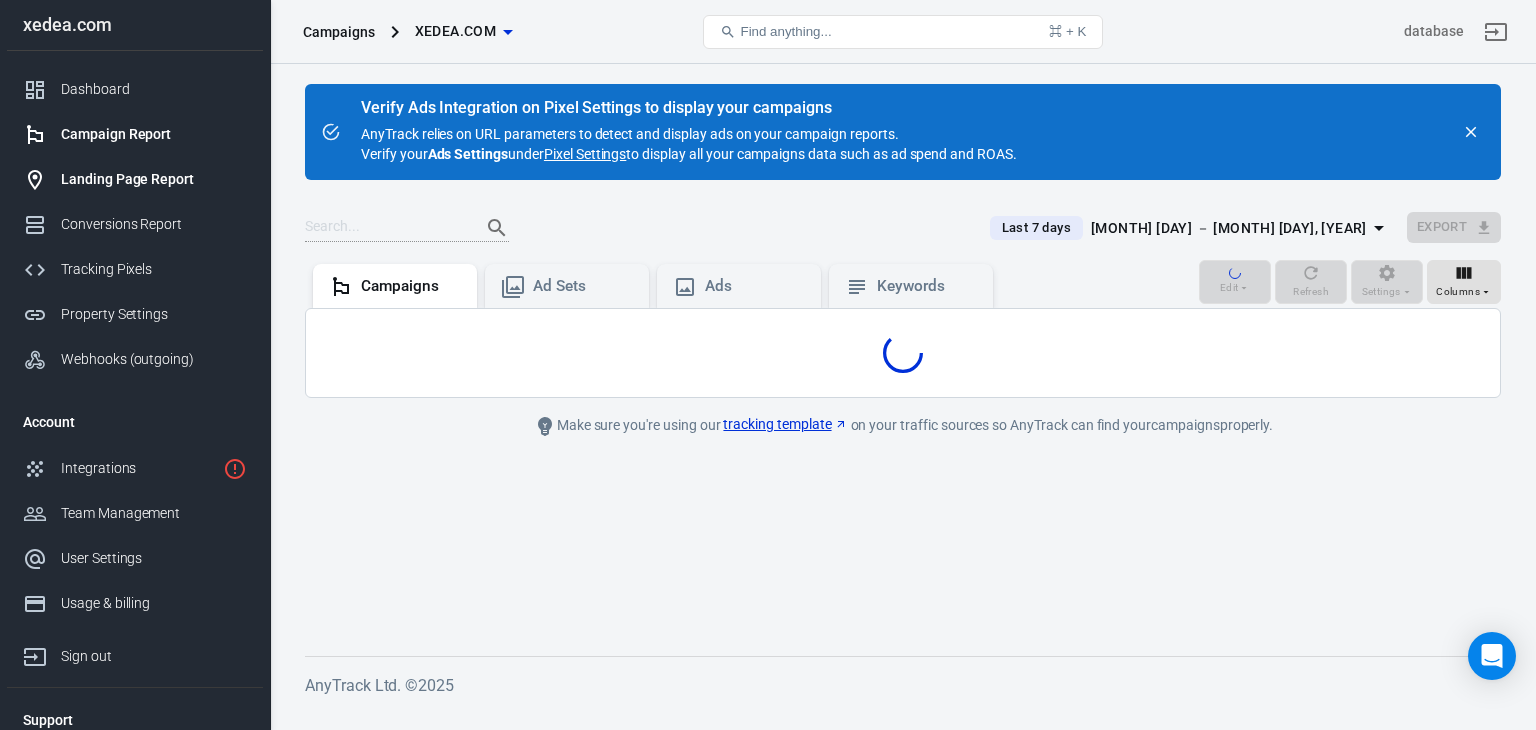 click on "Landing Page Report" at bounding box center [135, 179] 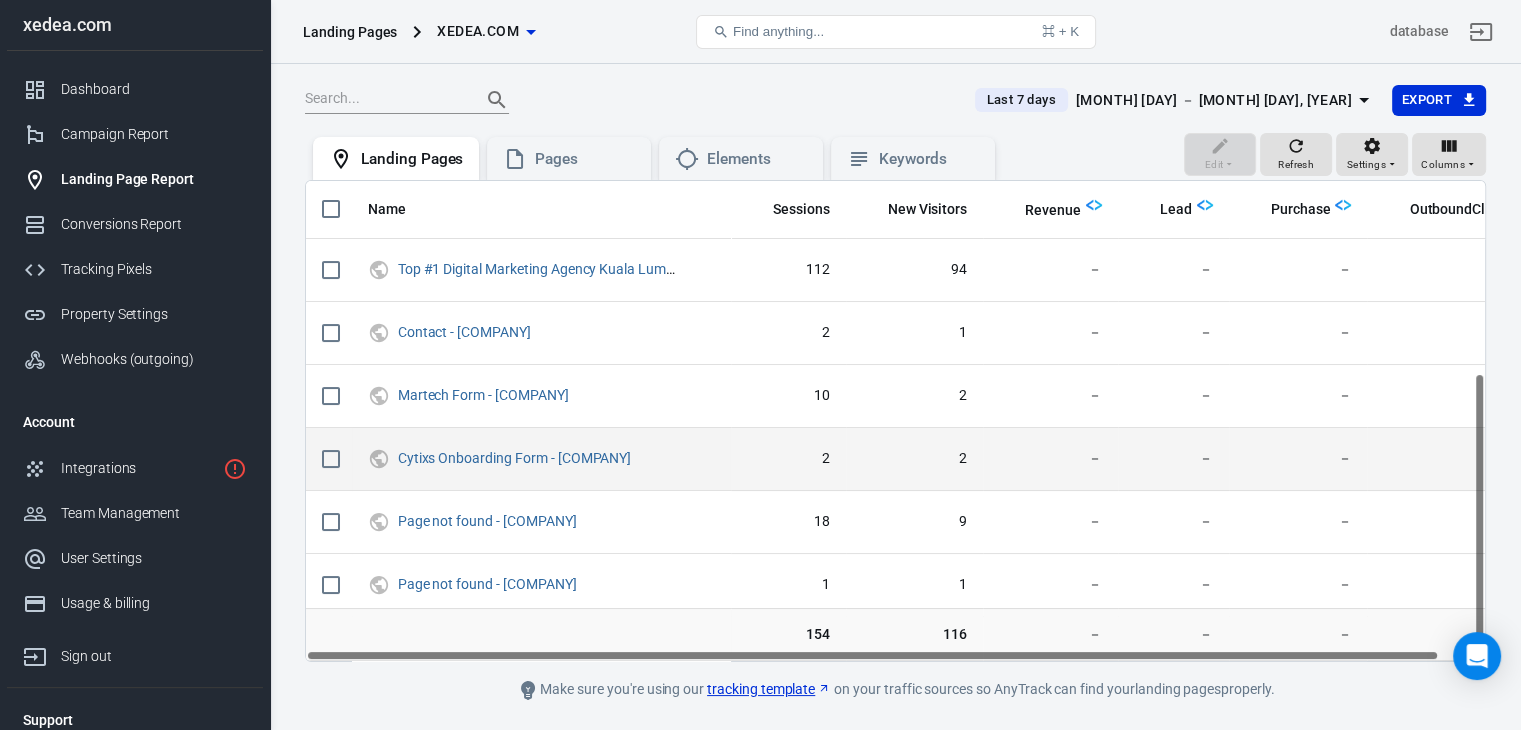 scroll, scrollTop: 321, scrollLeft: 0, axis: vertical 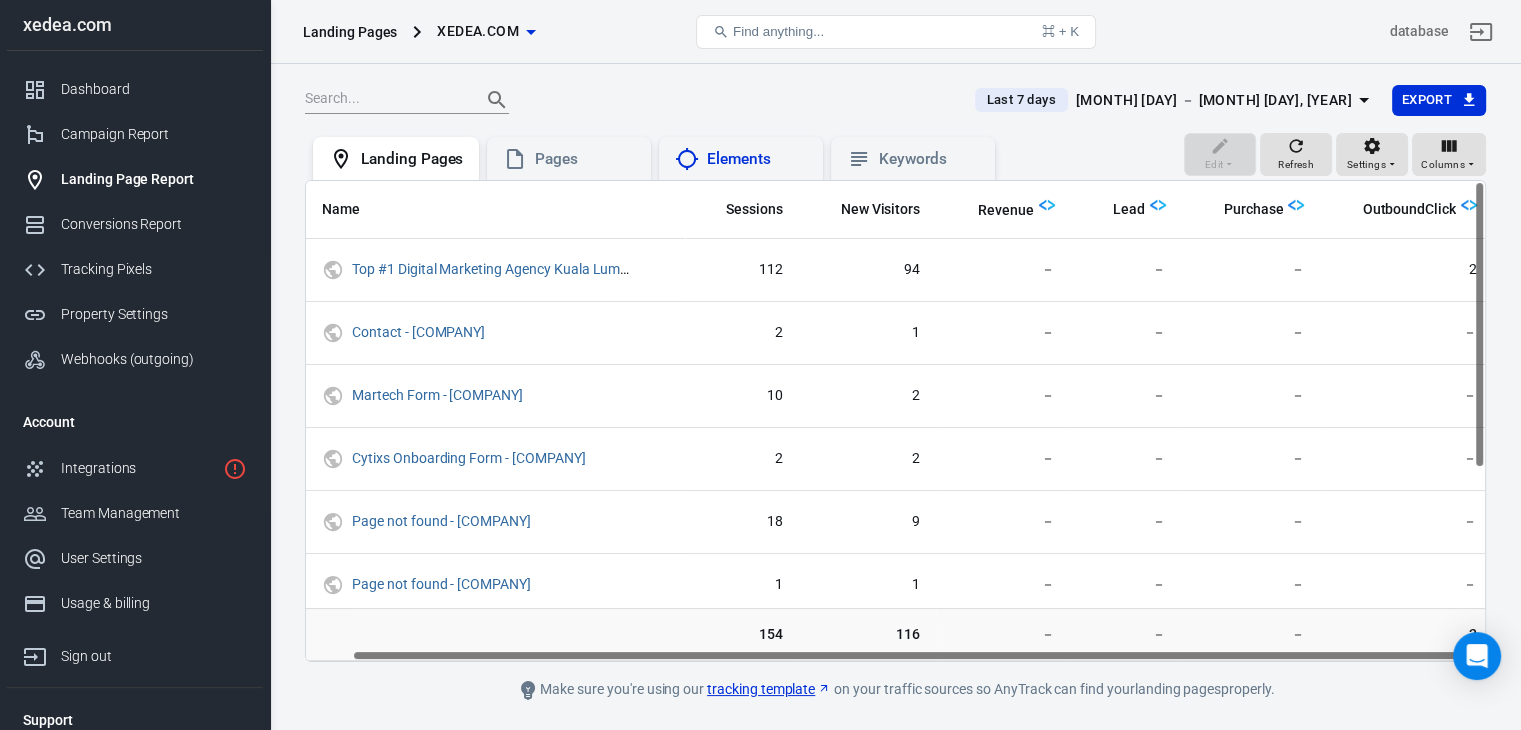 click on "Elements" at bounding box center (741, 159) 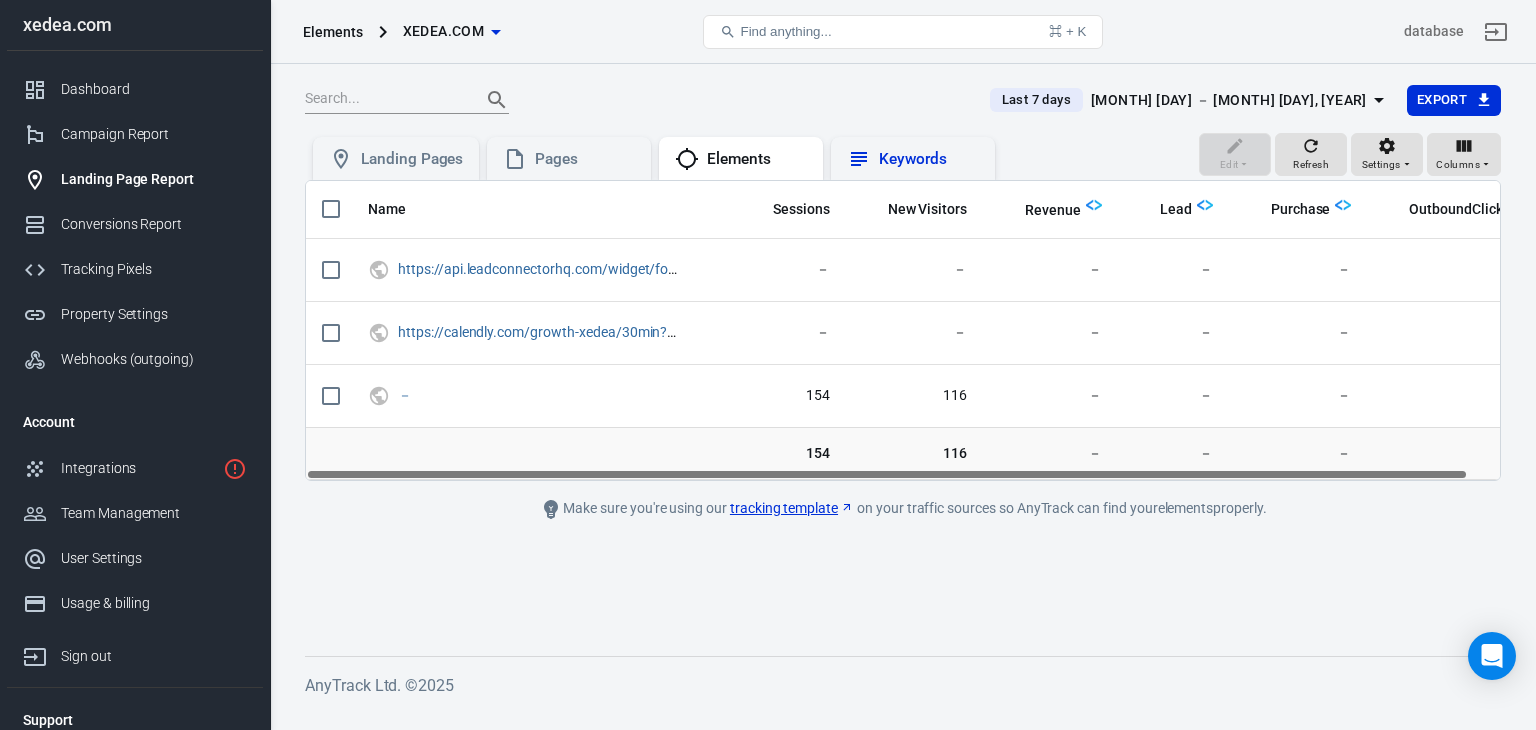 click on "Keywords" at bounding box center [913, 159] 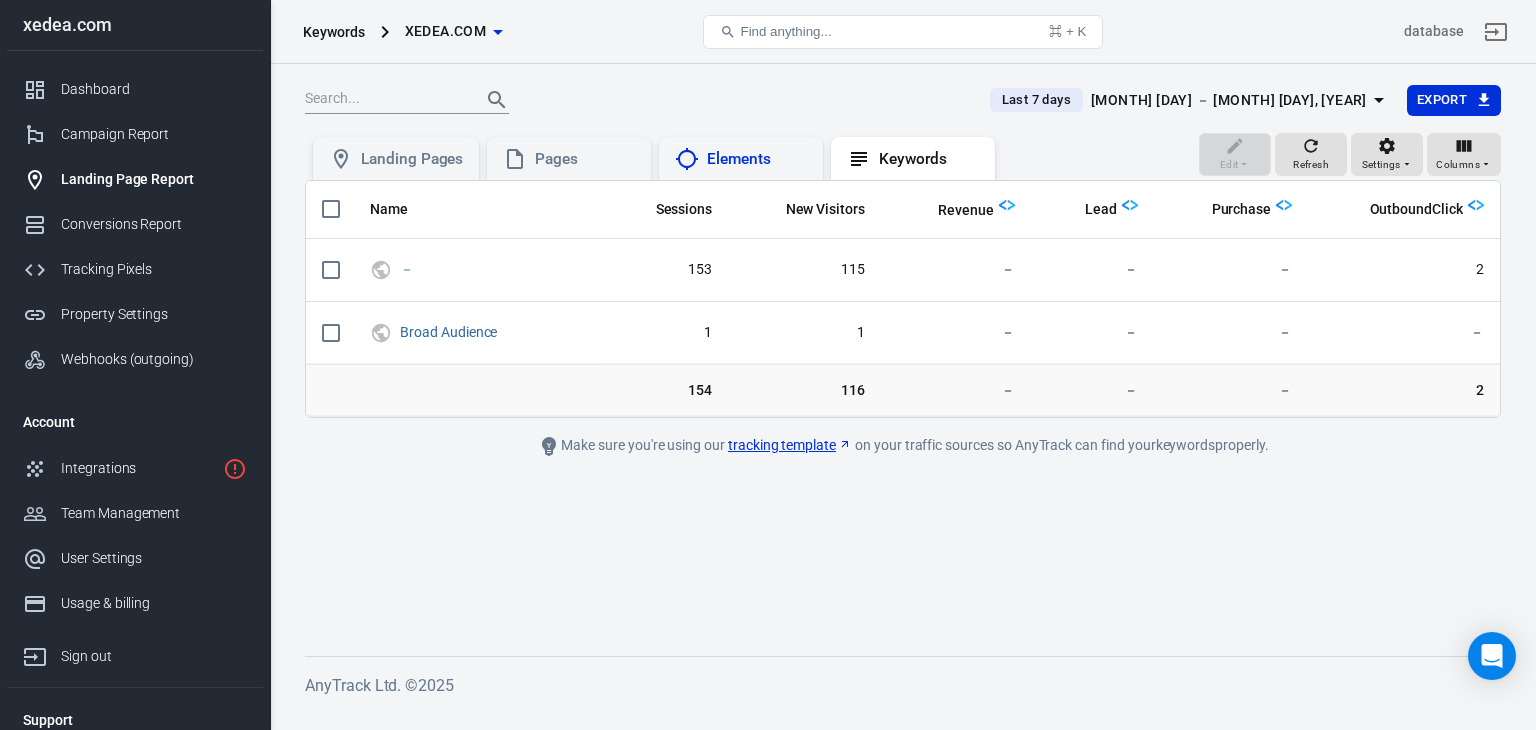 click on "Elements" at bounding box center (757, 159) 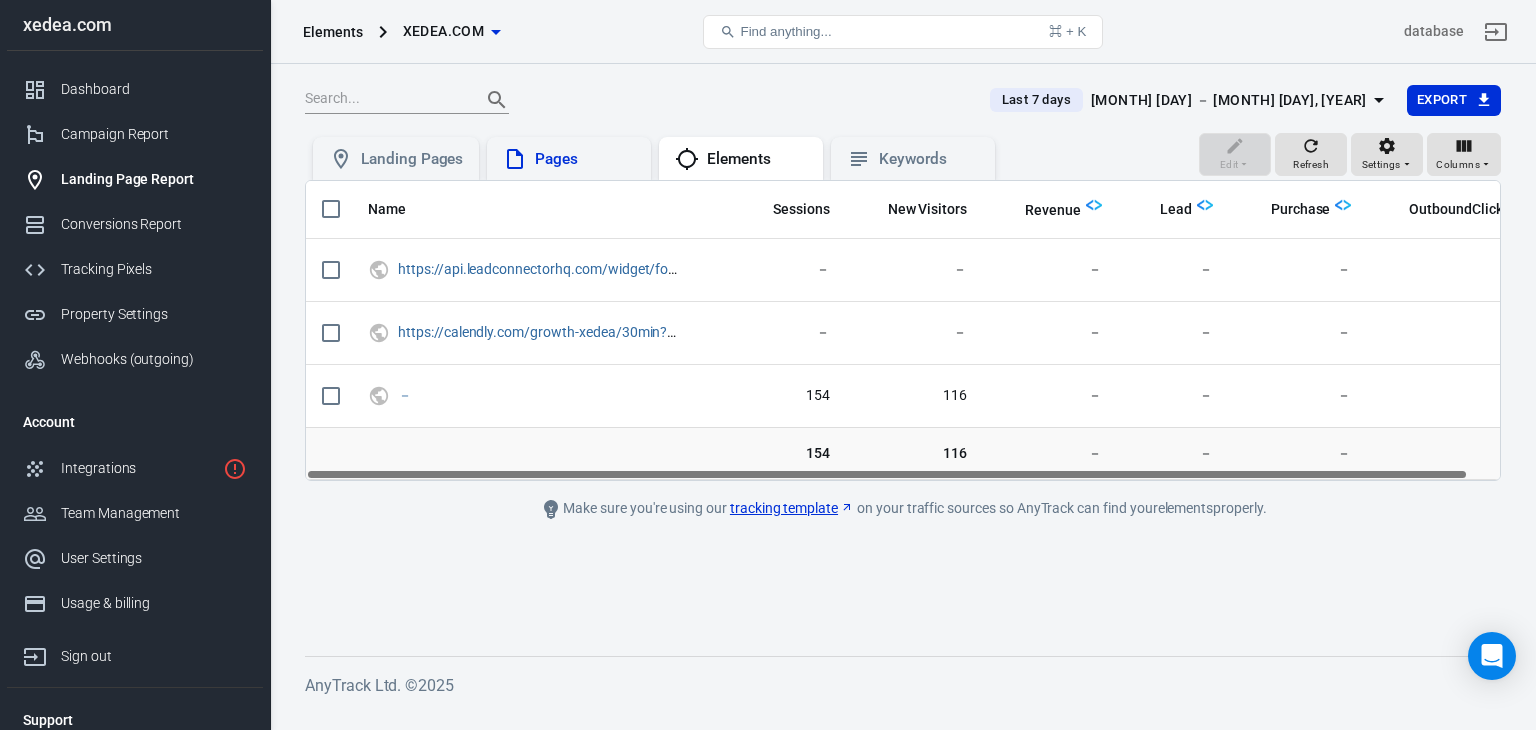 click on "Pages" at bounding box center [585, 159] 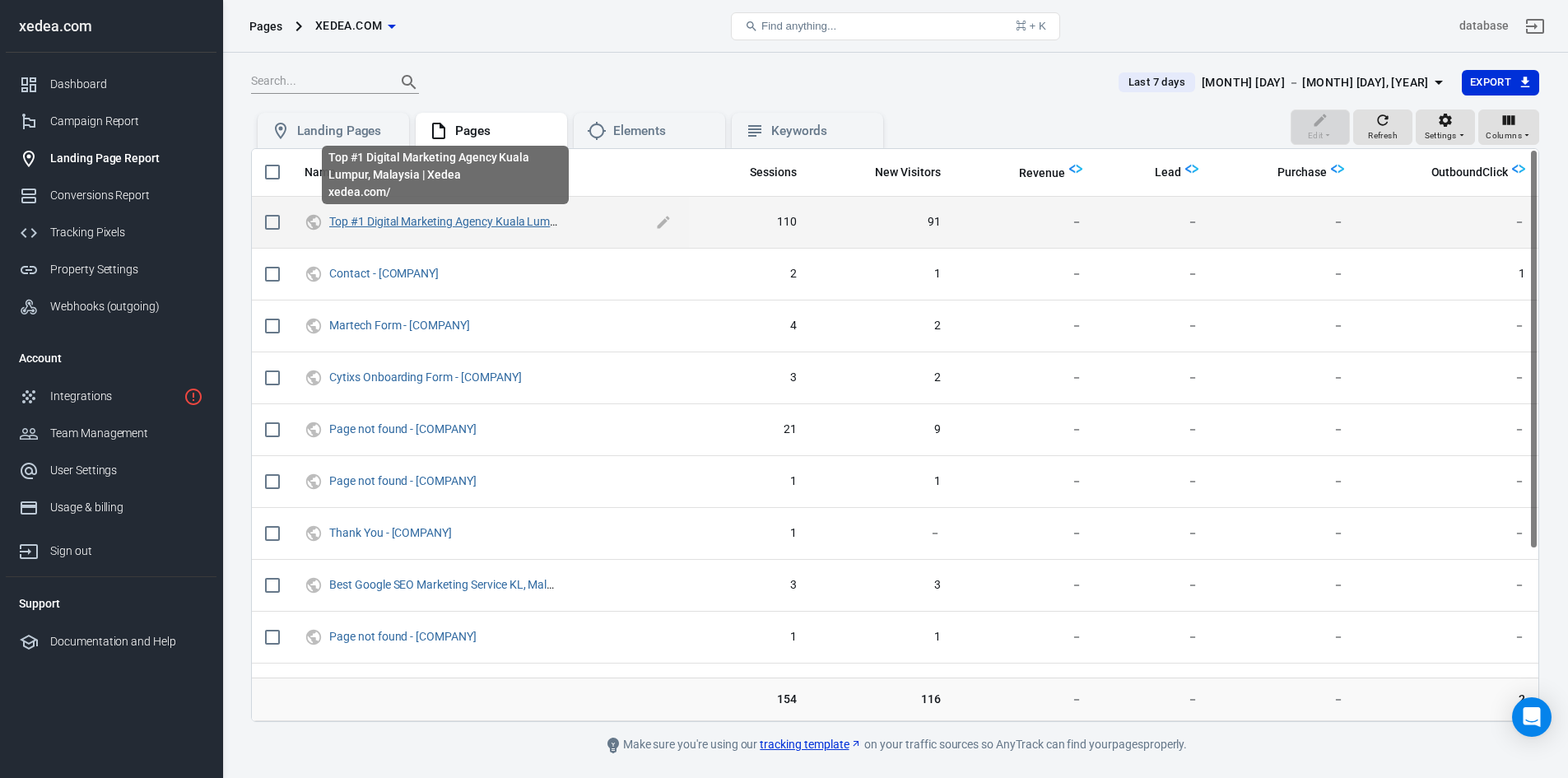 click on "Top #1 Digital Marketing Agency Kuala Lumpur, Malaysia | Xedea" at bounding box center (493, 221) 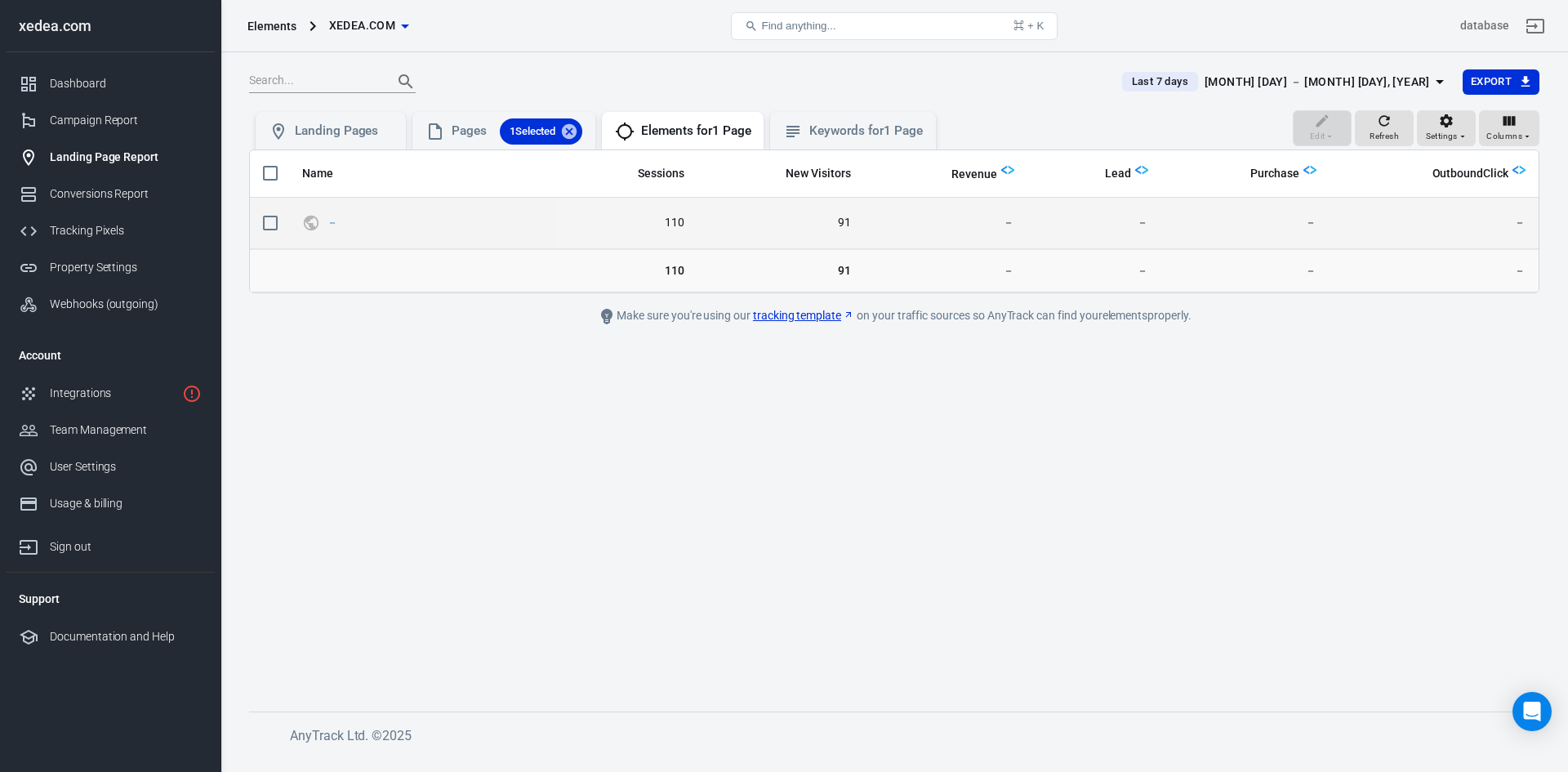 click on "91" at bounding box center (781, 223) 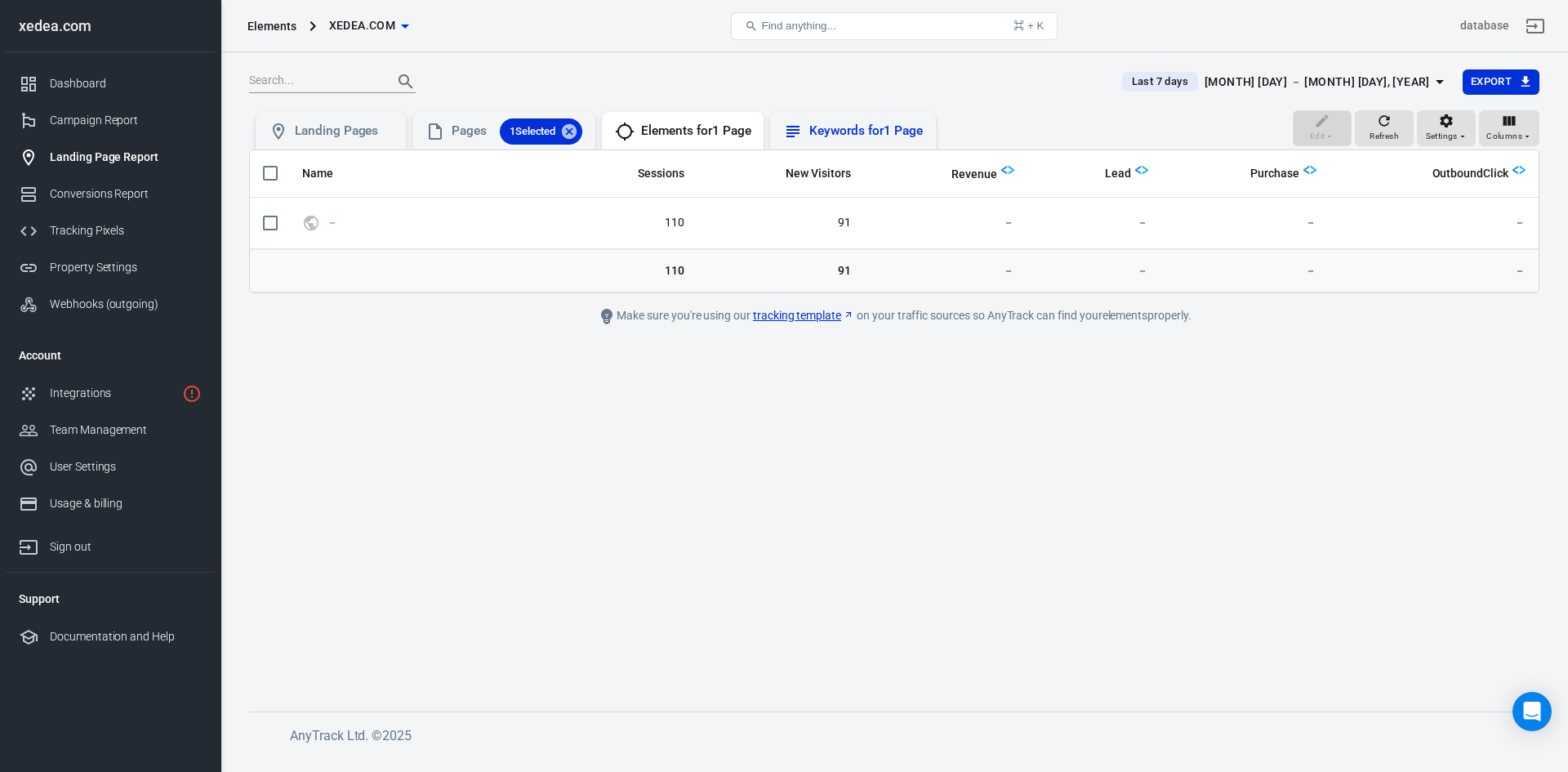click on "Keywords   for  1   Page" at bounding box center (853, 131) 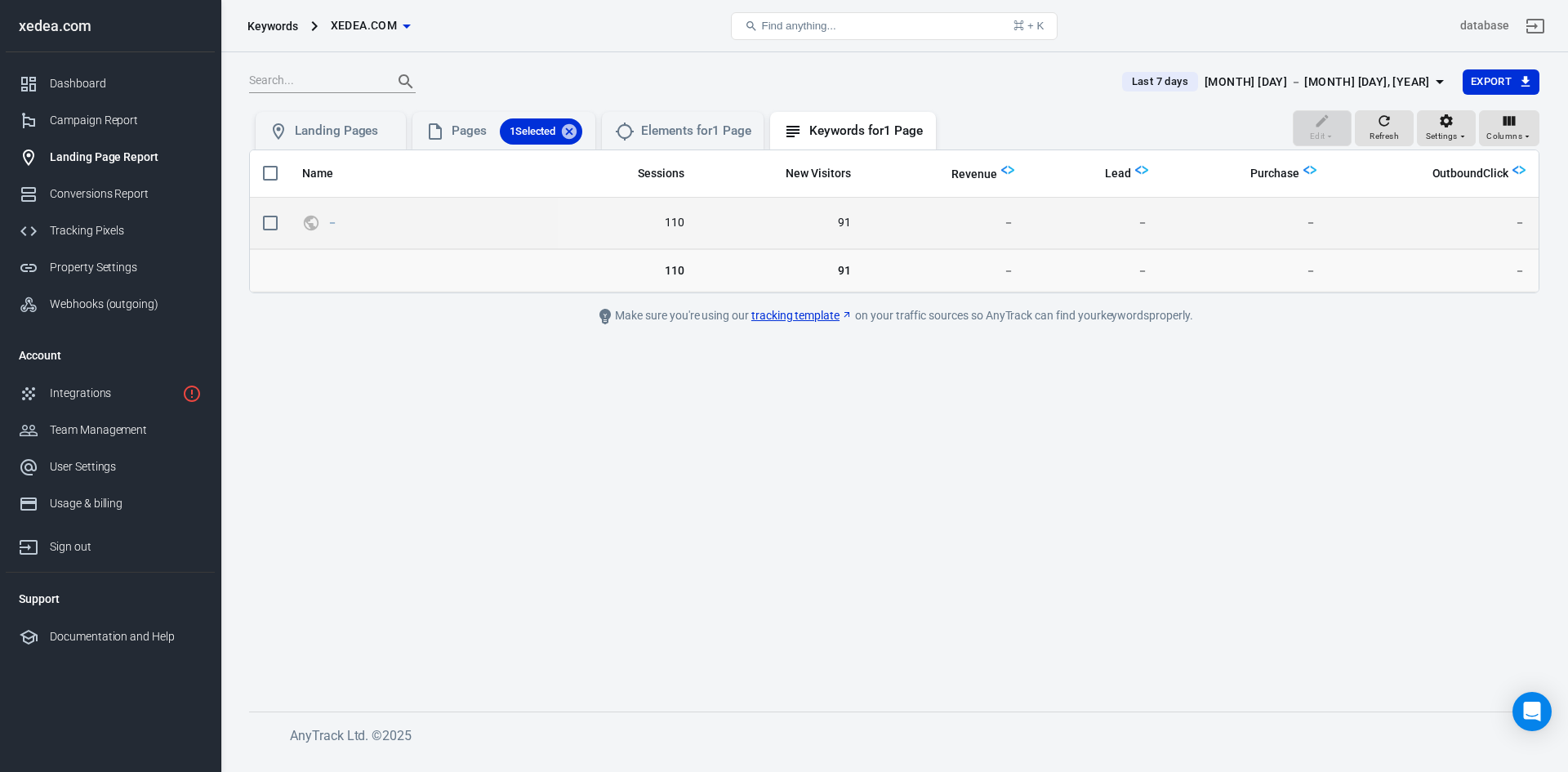 click on "－" at bounding box center [423, 223] 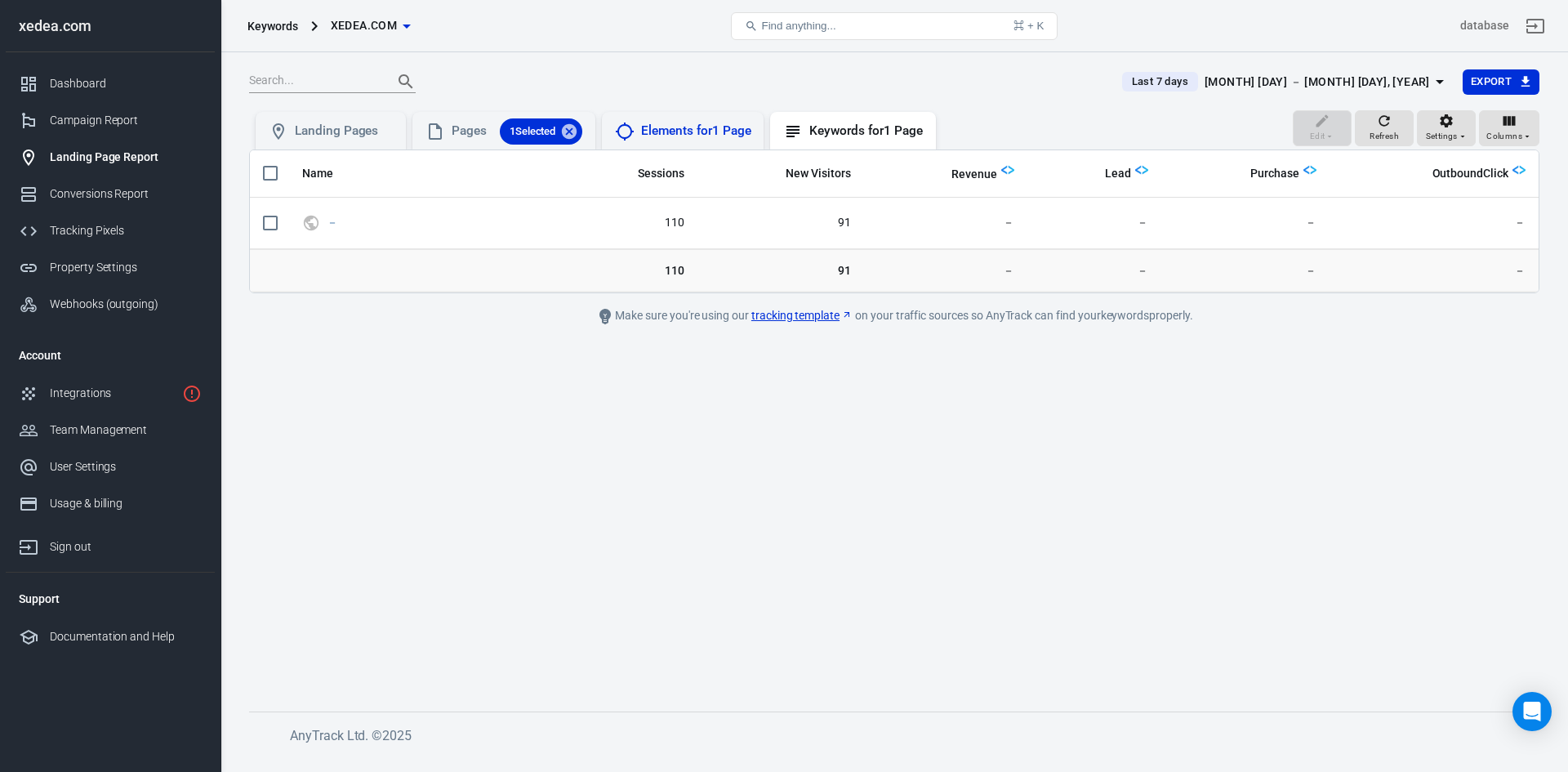 click on "Elements   for  1   Page" at bounding box center (683, 132) 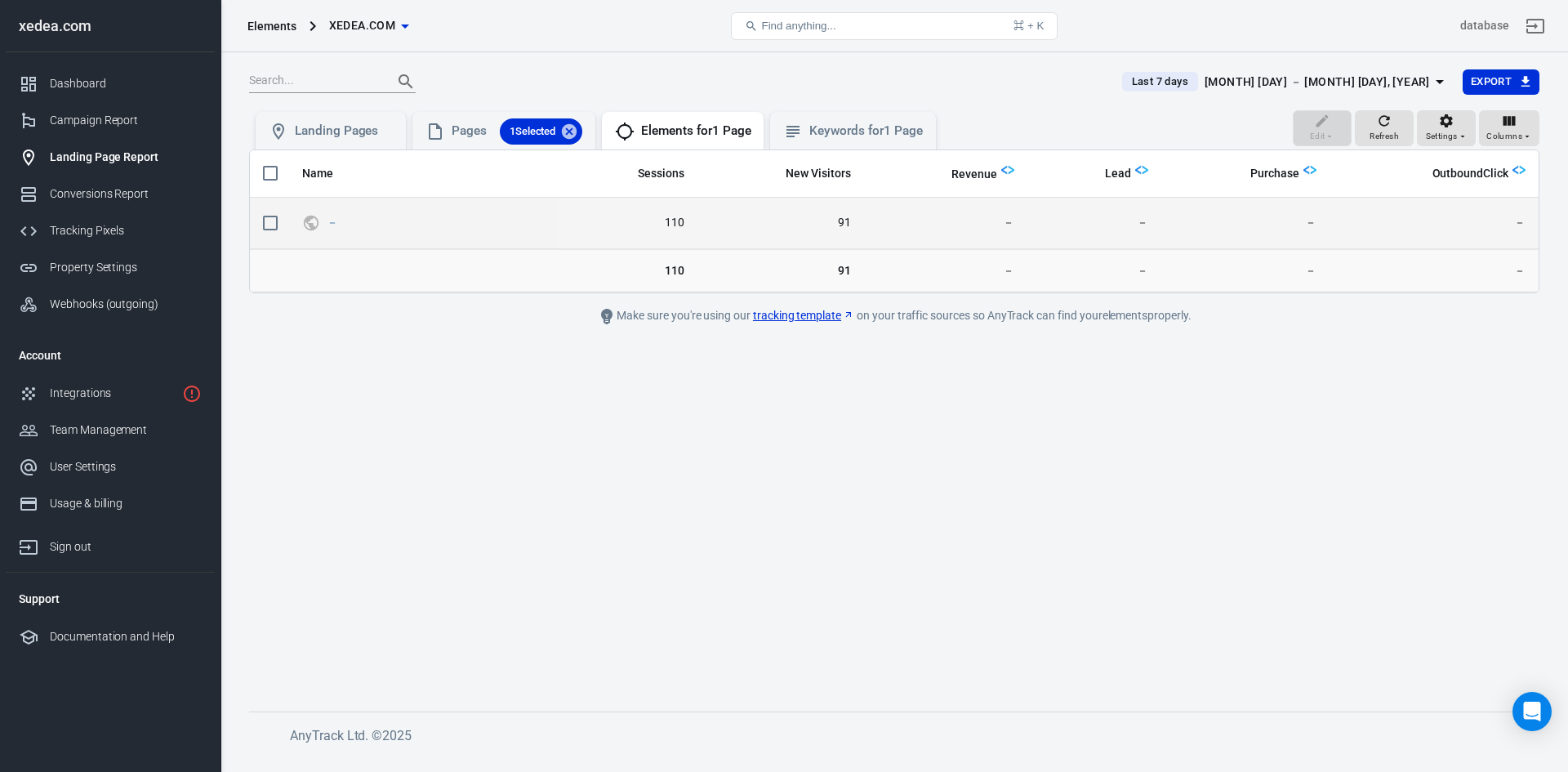 click on "110" at bounding box center (627, 223) 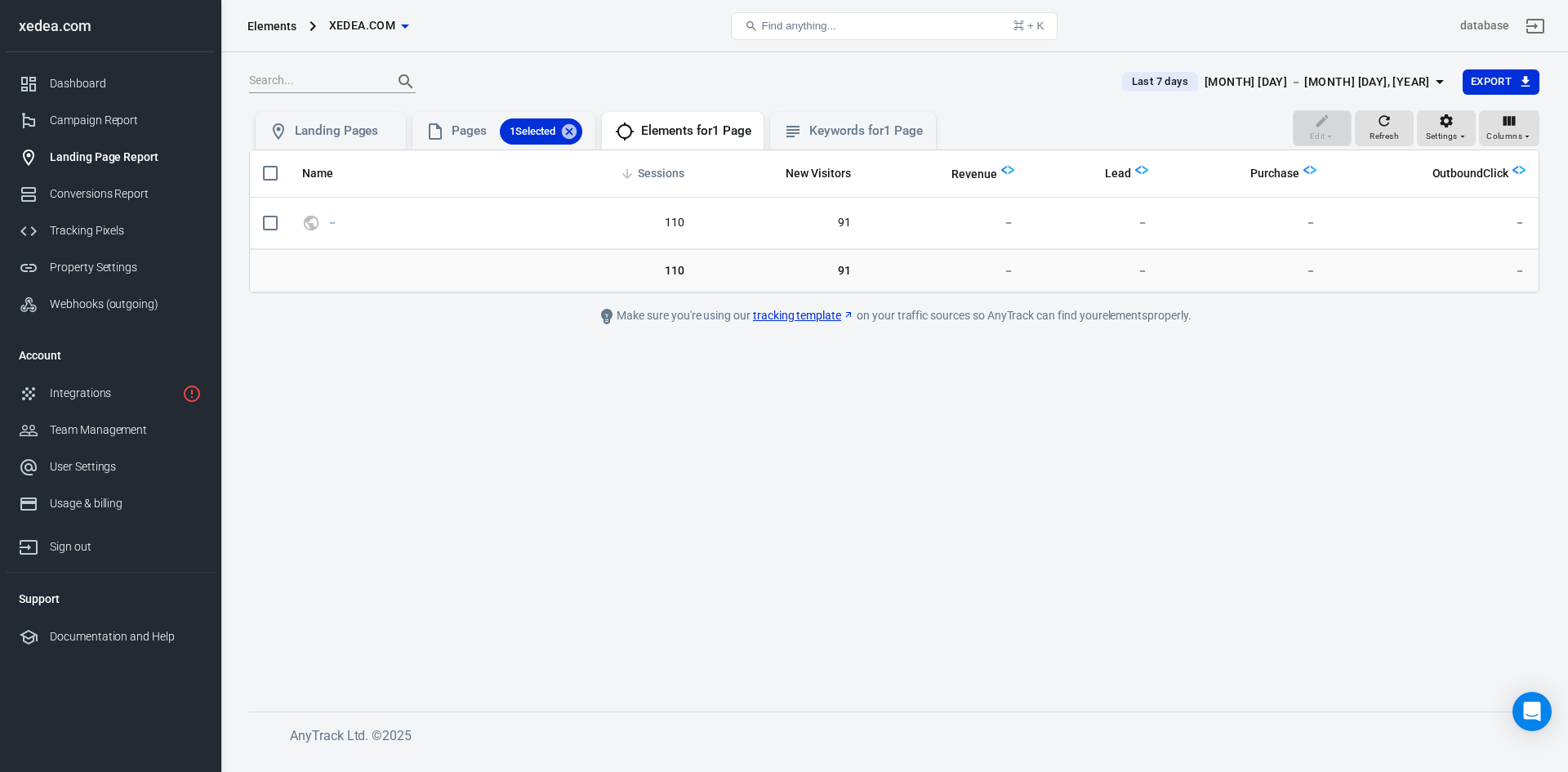 click on "Sessions" at bounding box center [661, 174] 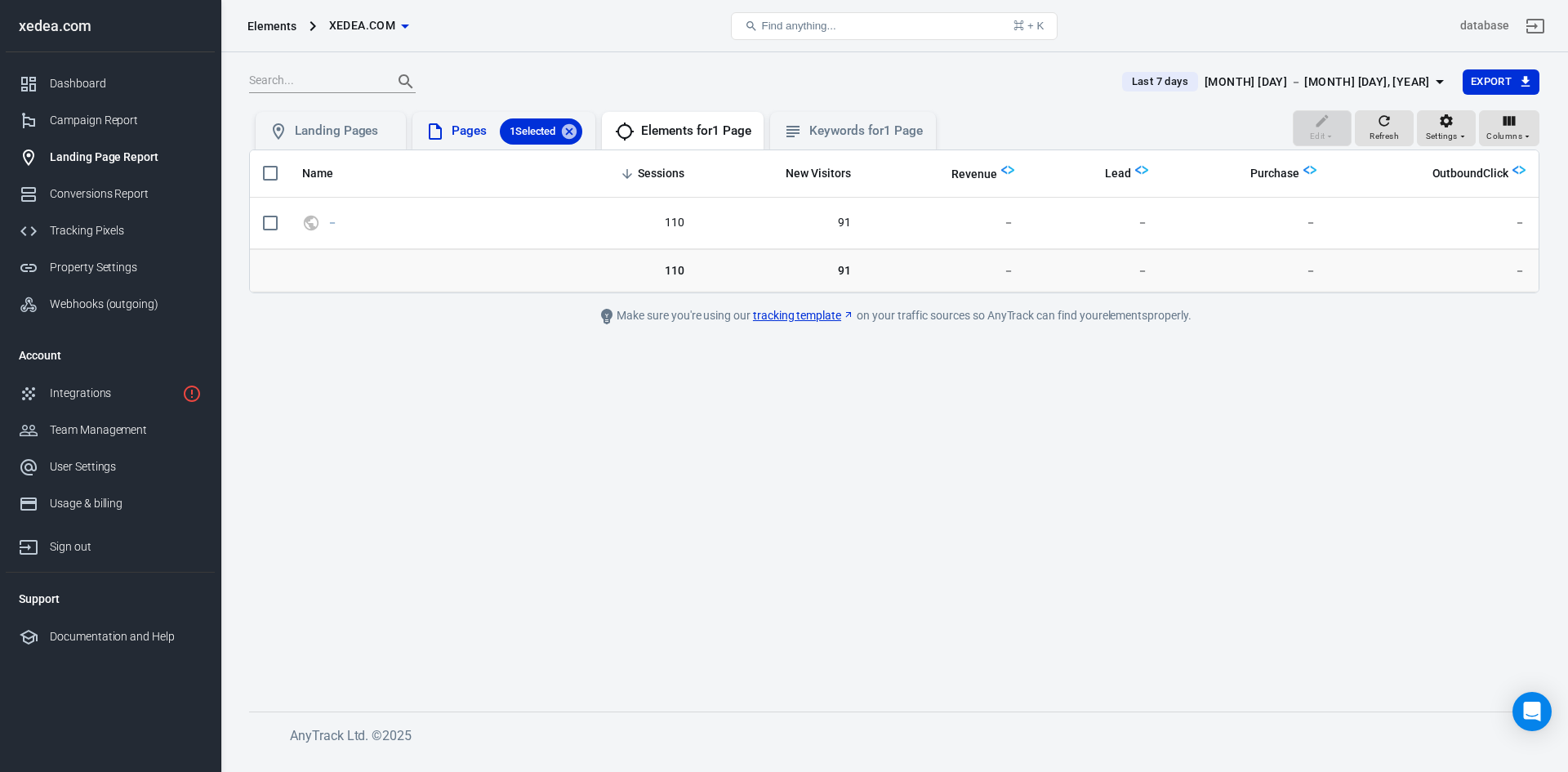 click on "Pages 1 Selected" at bounding box center [517, 132] 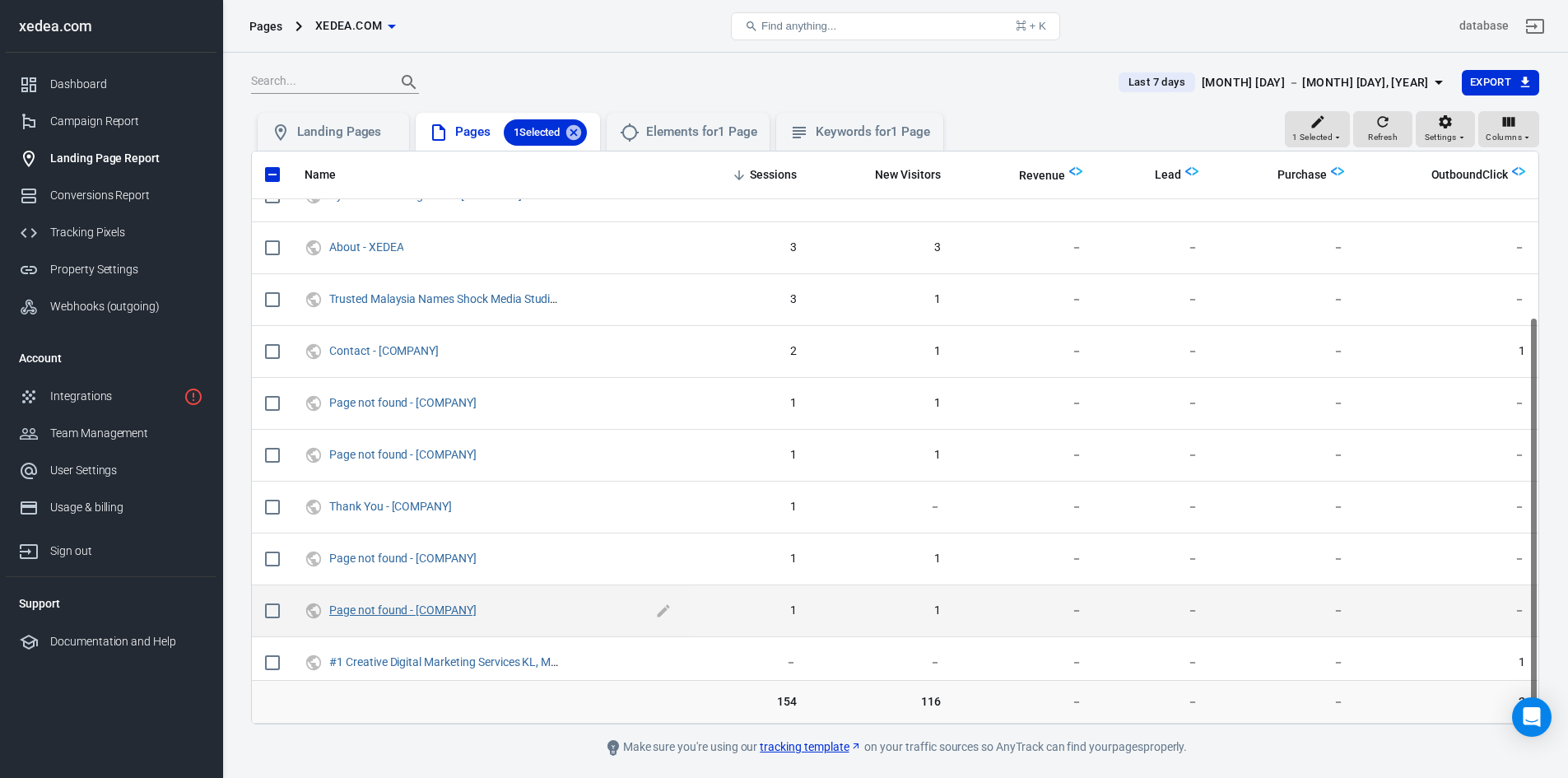 scroll, scrollTop: 245, scrollLeft: 0, axis: vertical 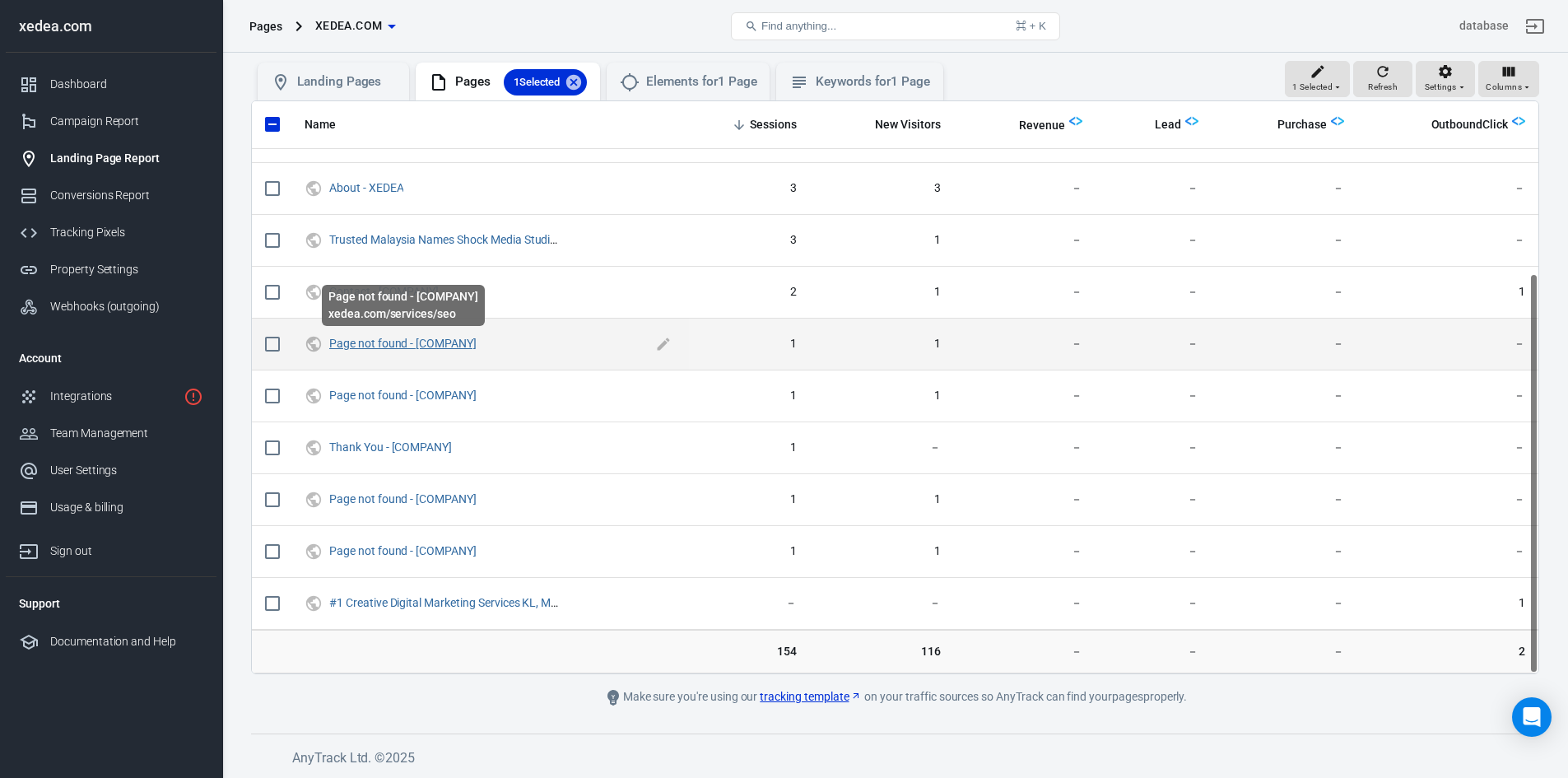 click on "Page not found - [COMPANY]" at bounding box center [402, 343] 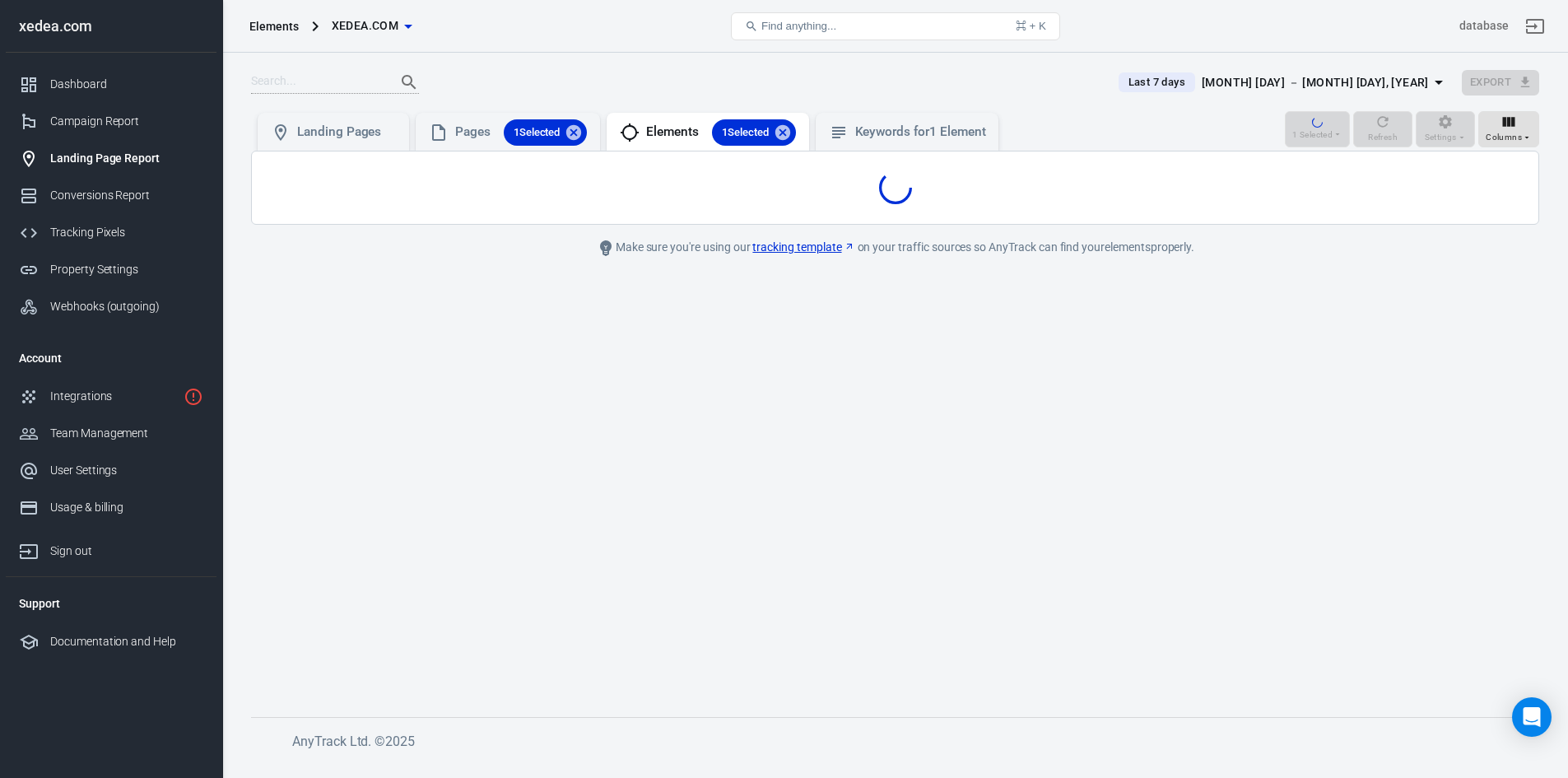 scroll, scrollTop: 0, scrollLeft: 0, axis: both 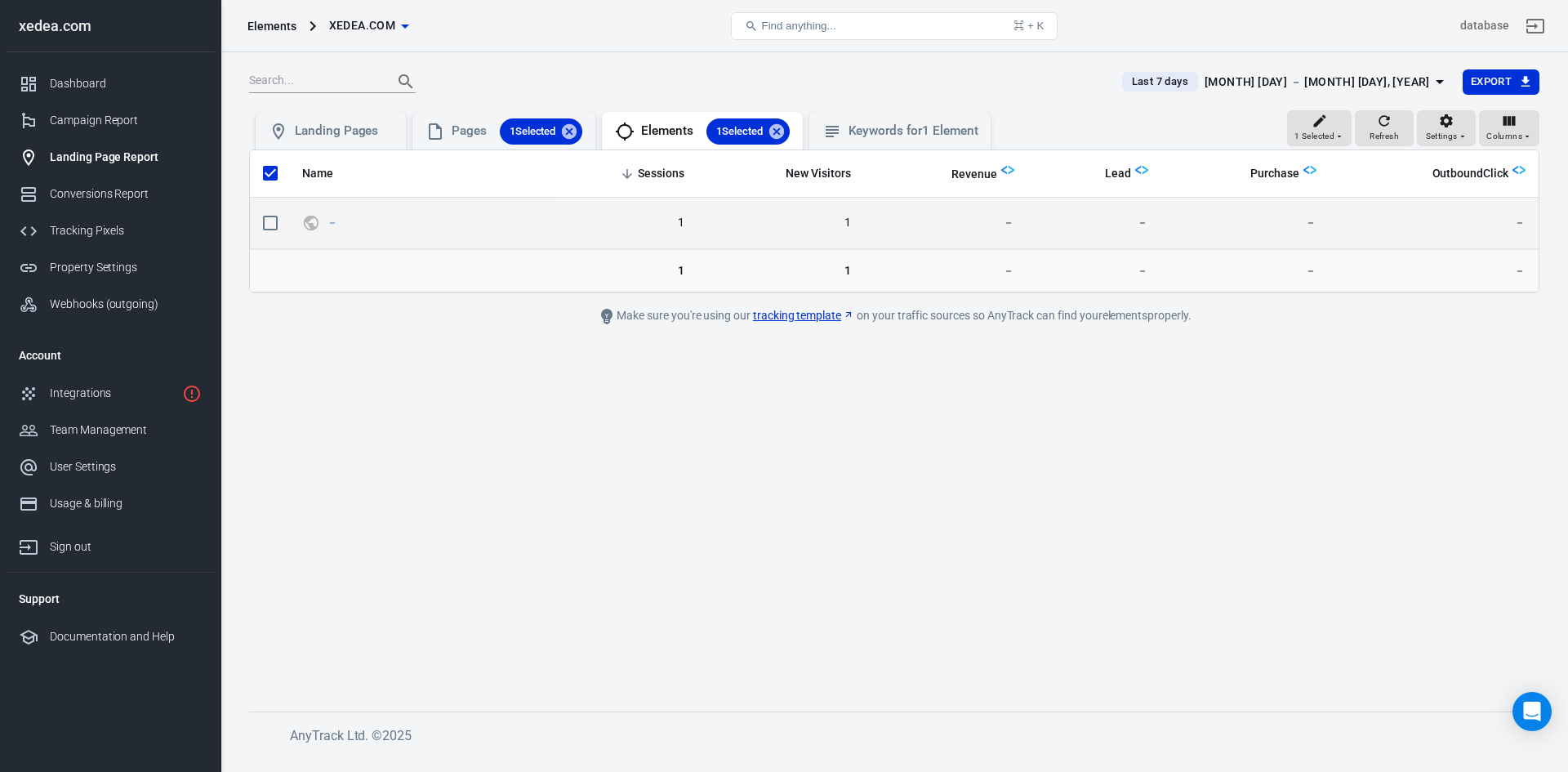 click on "－" at bounding box center (423, 223) 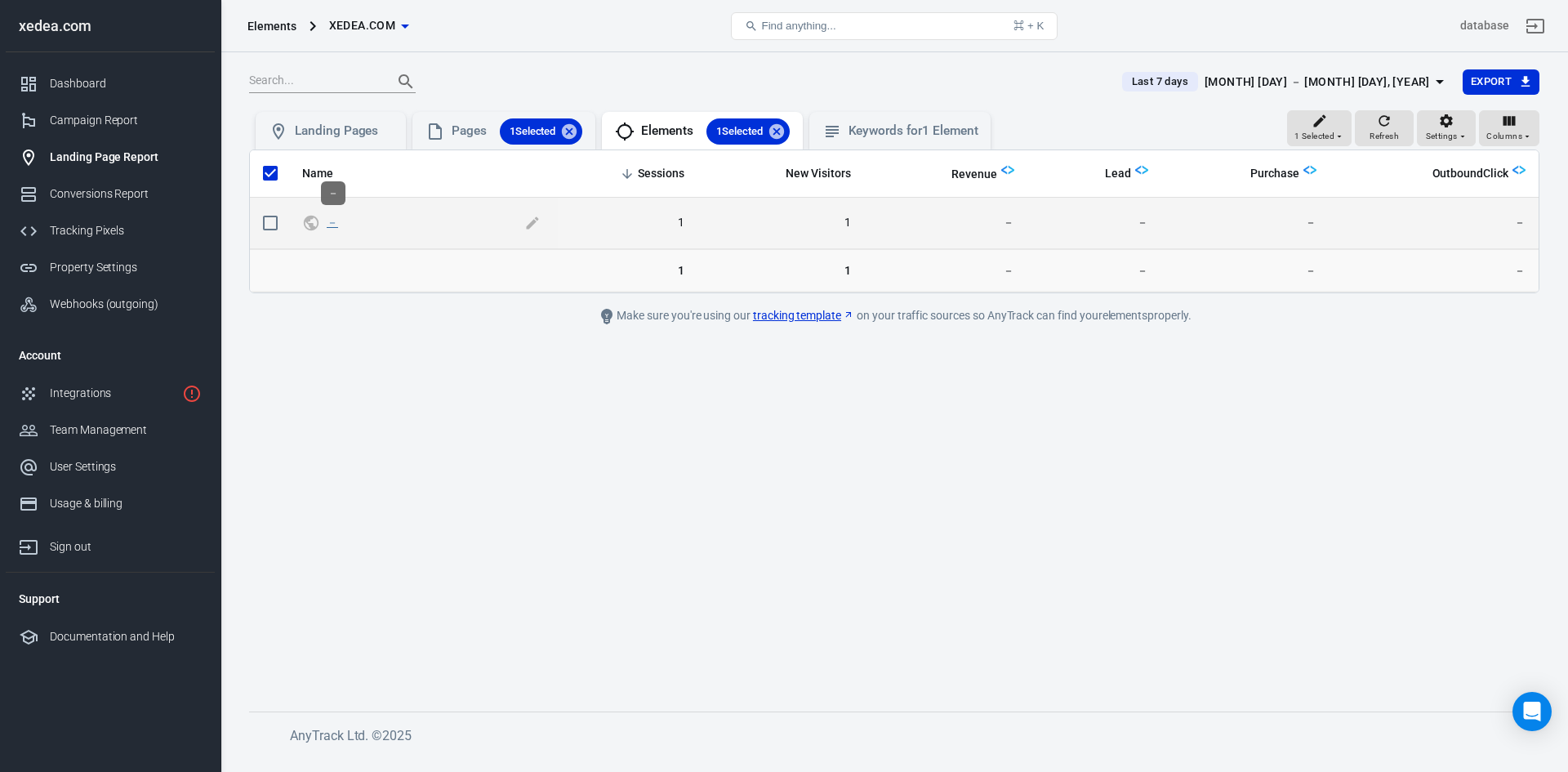 click on "－" at bounding box center [332, 222] 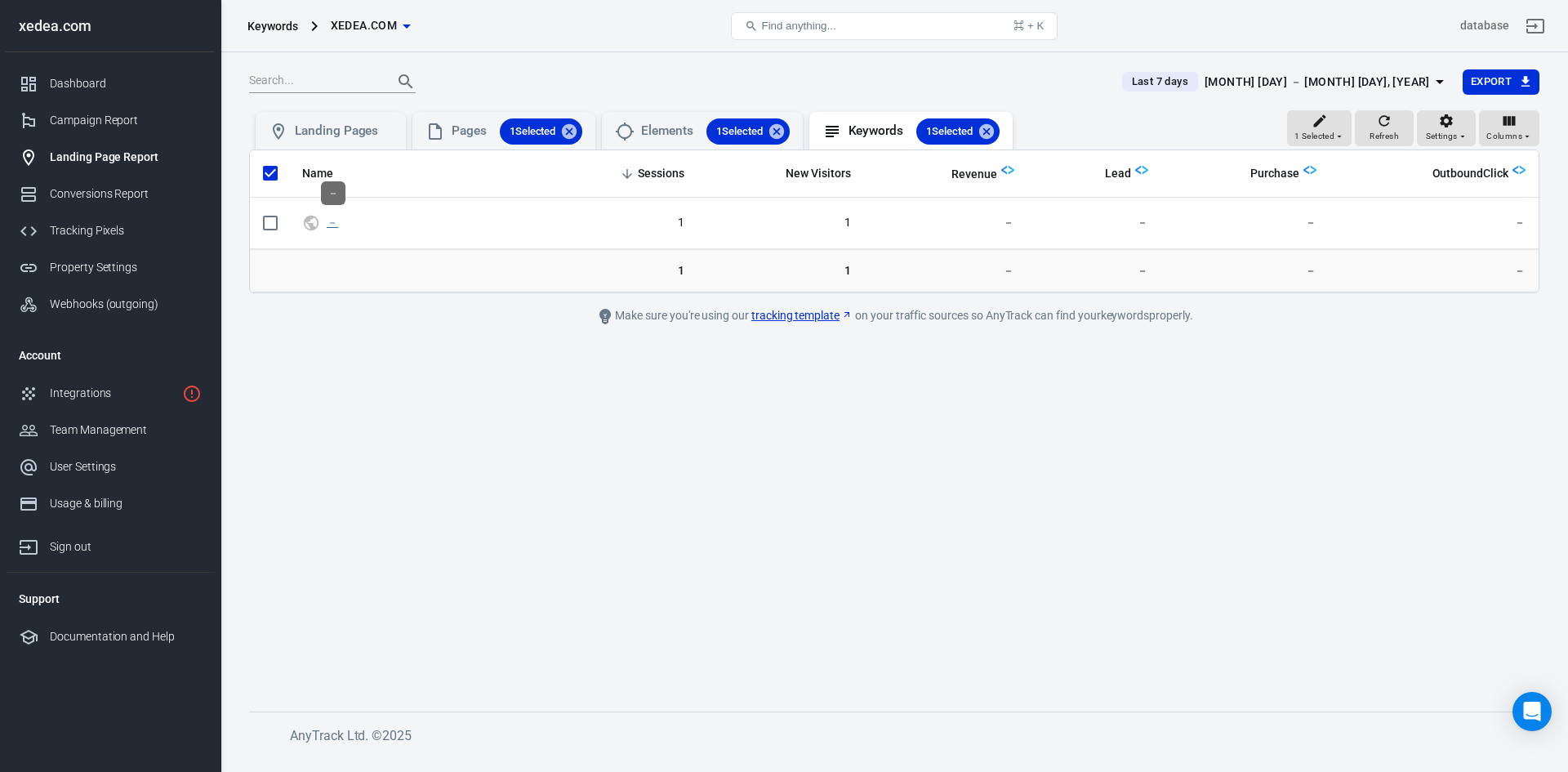 click on "－" at bounding box center (332, 222) 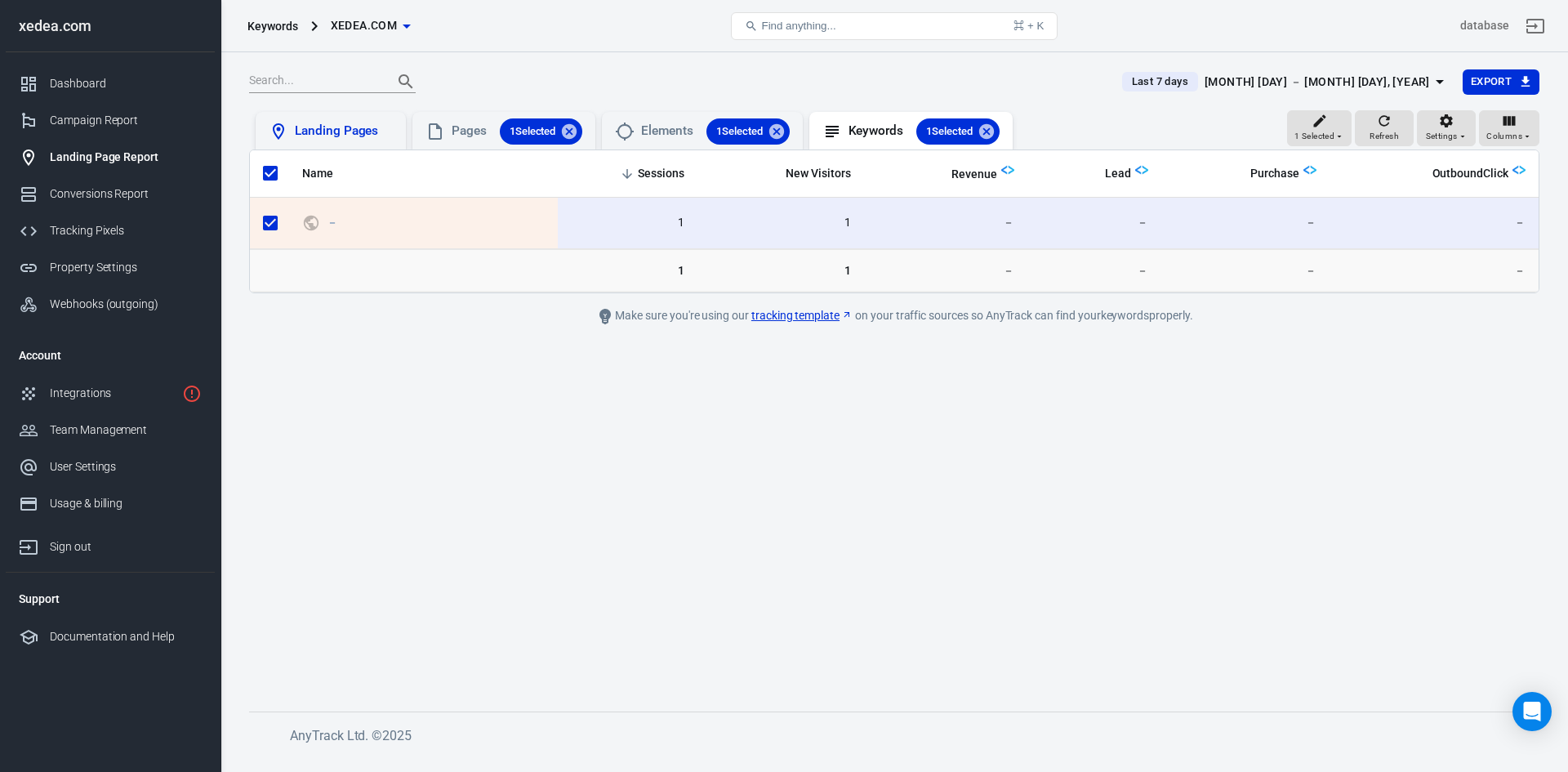 click on "Landing Pages" at bounding box center [331, 132] 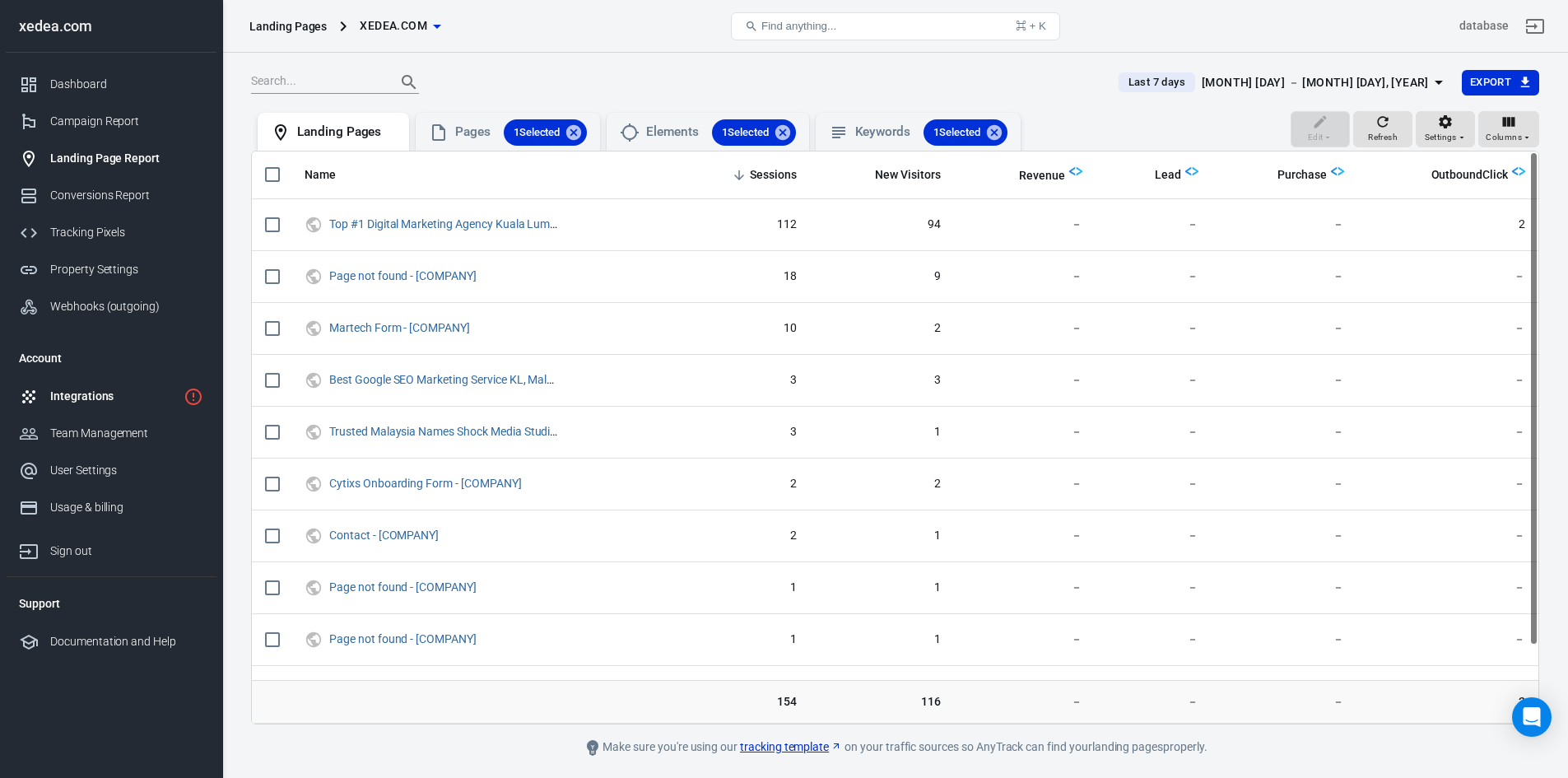 click on "Integrations" at bounding box center [114, 396] 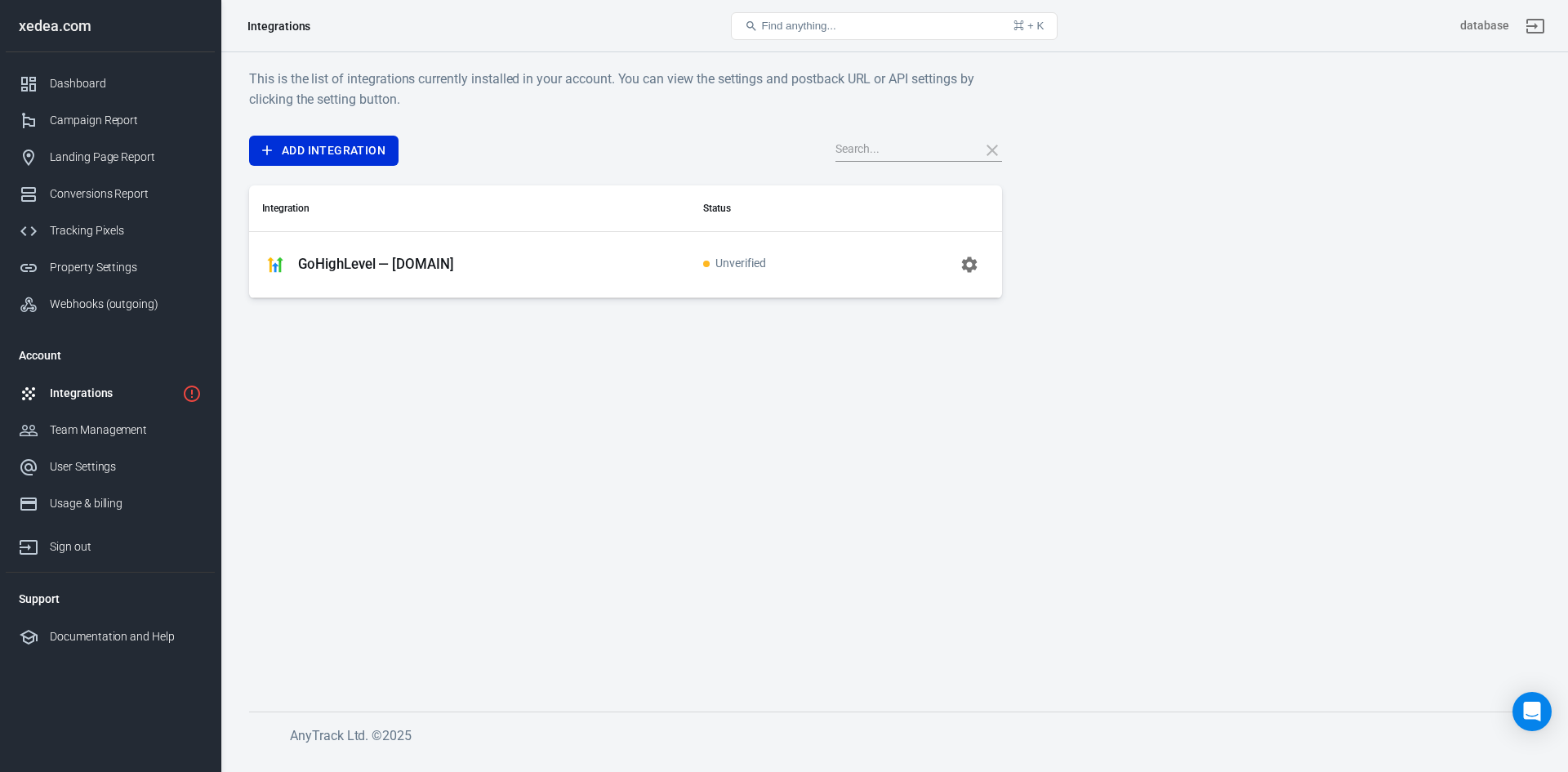 click on "Integration" at bounding box center [470, 208] 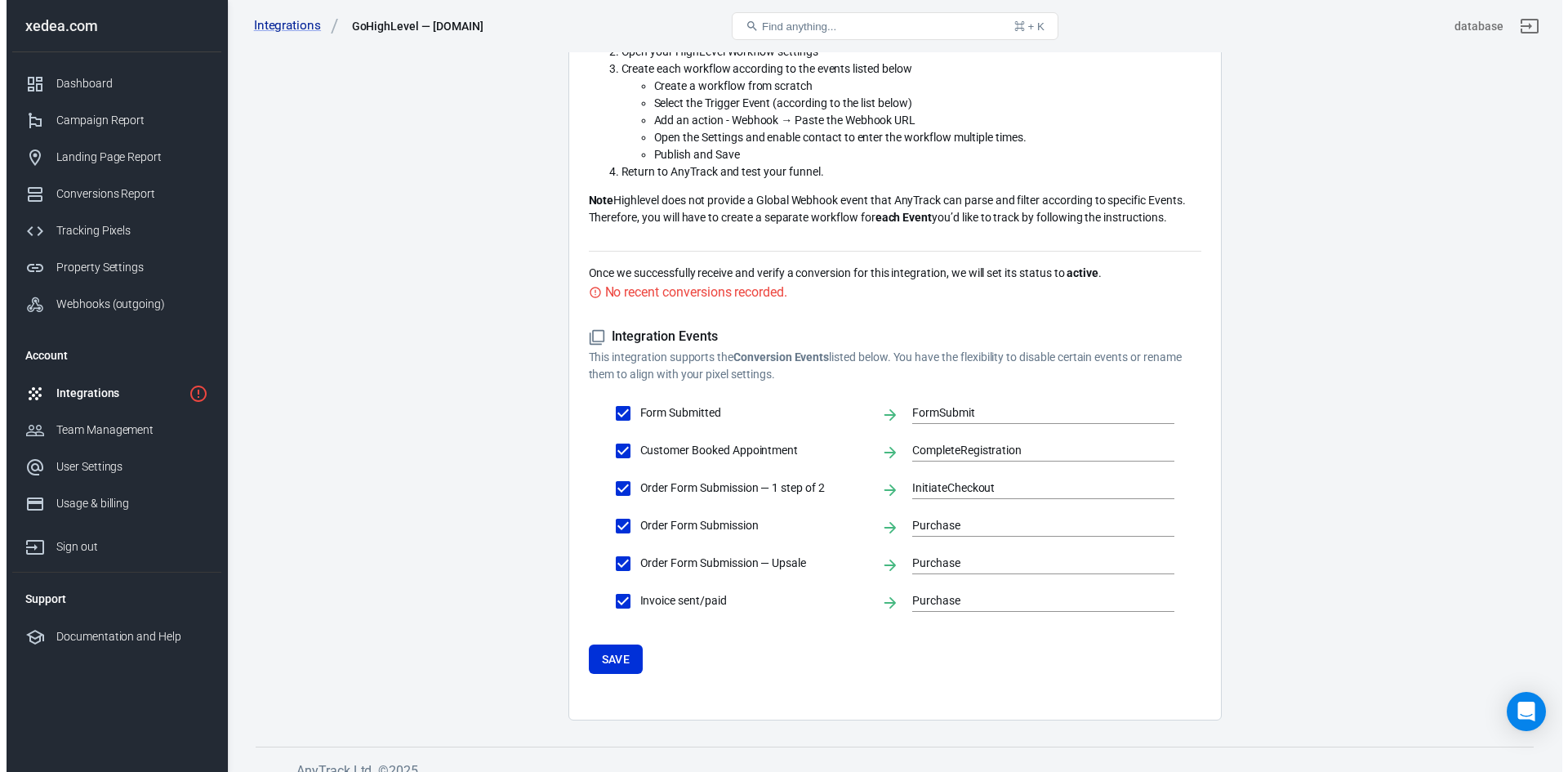 scroll, scrollTop: 0, scrollLeft: 0, axis: both 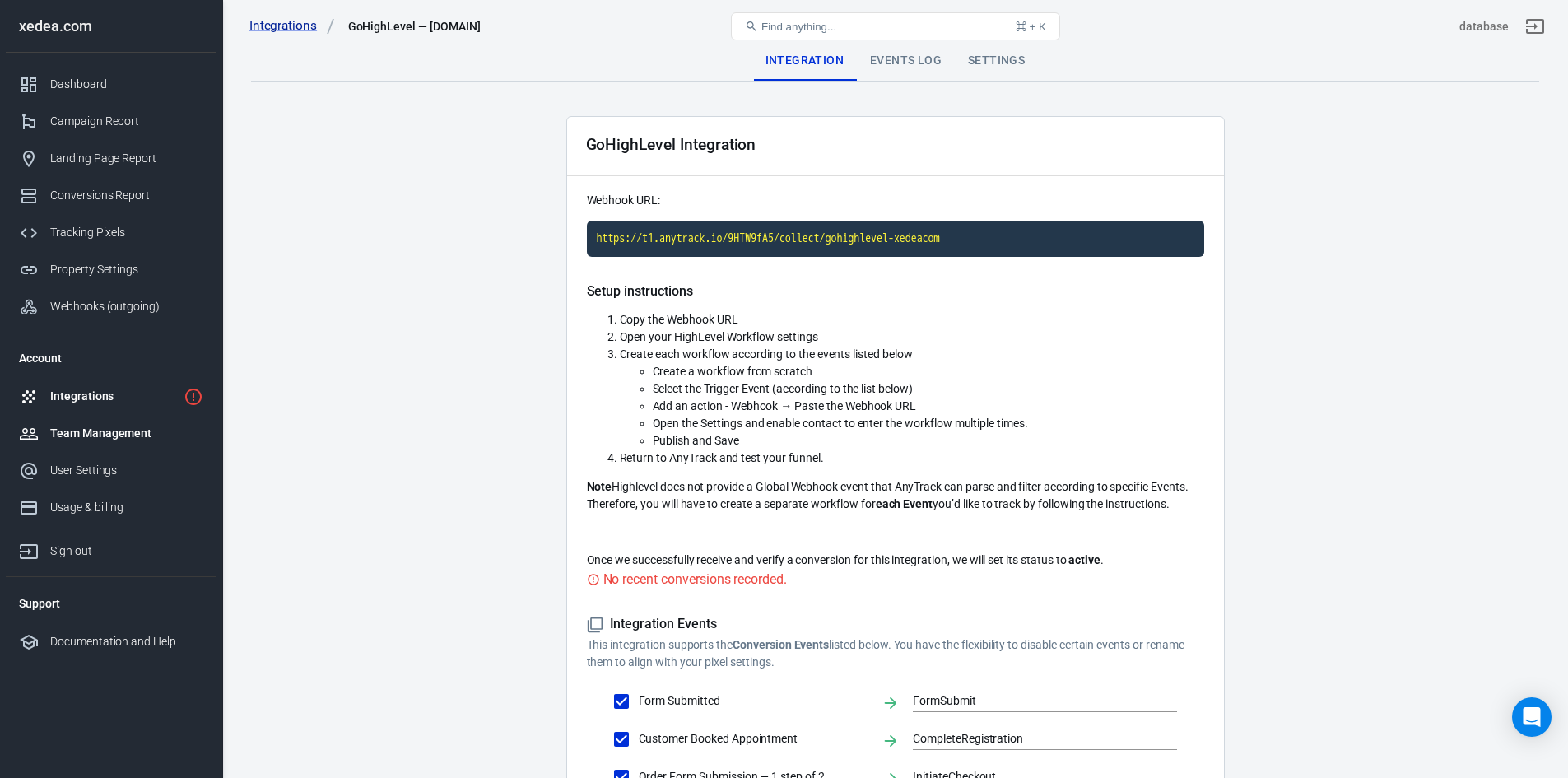 click on "Team Management" at bounding box center (111, 433) 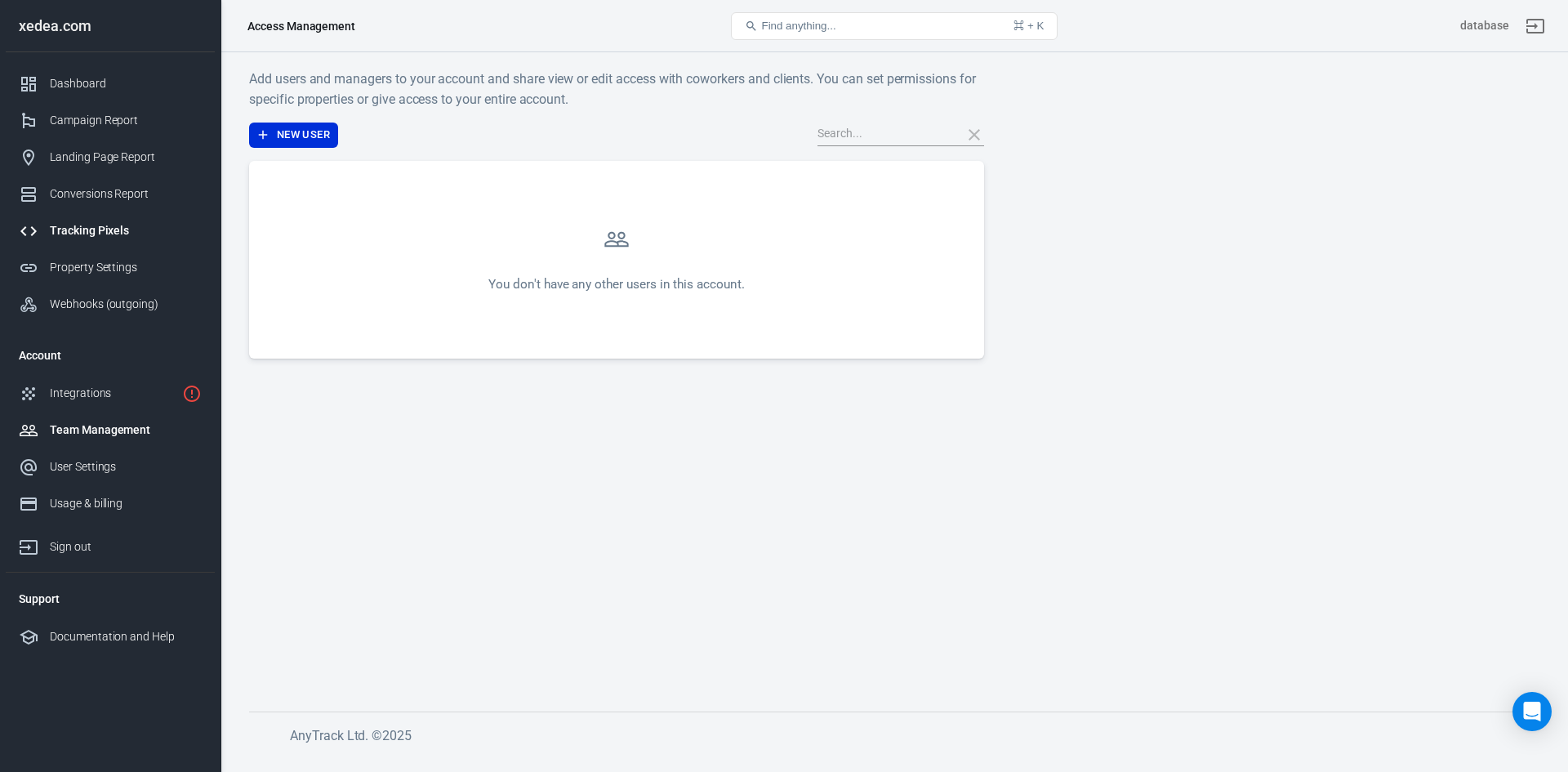 click on "Tracking Pixels" at bounding box center [126, 230] 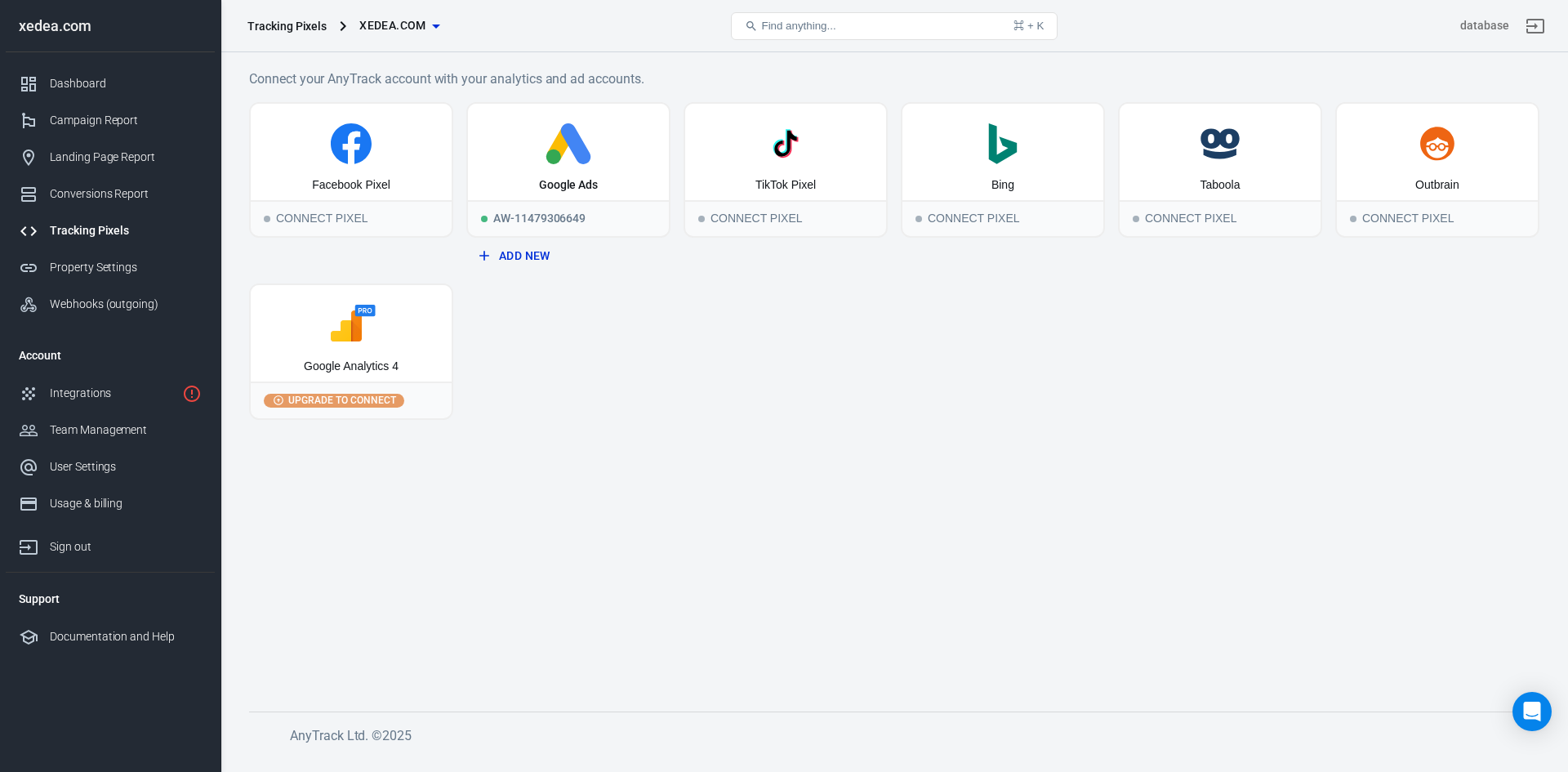 click on "Add New" at bounding box center (568, 256) 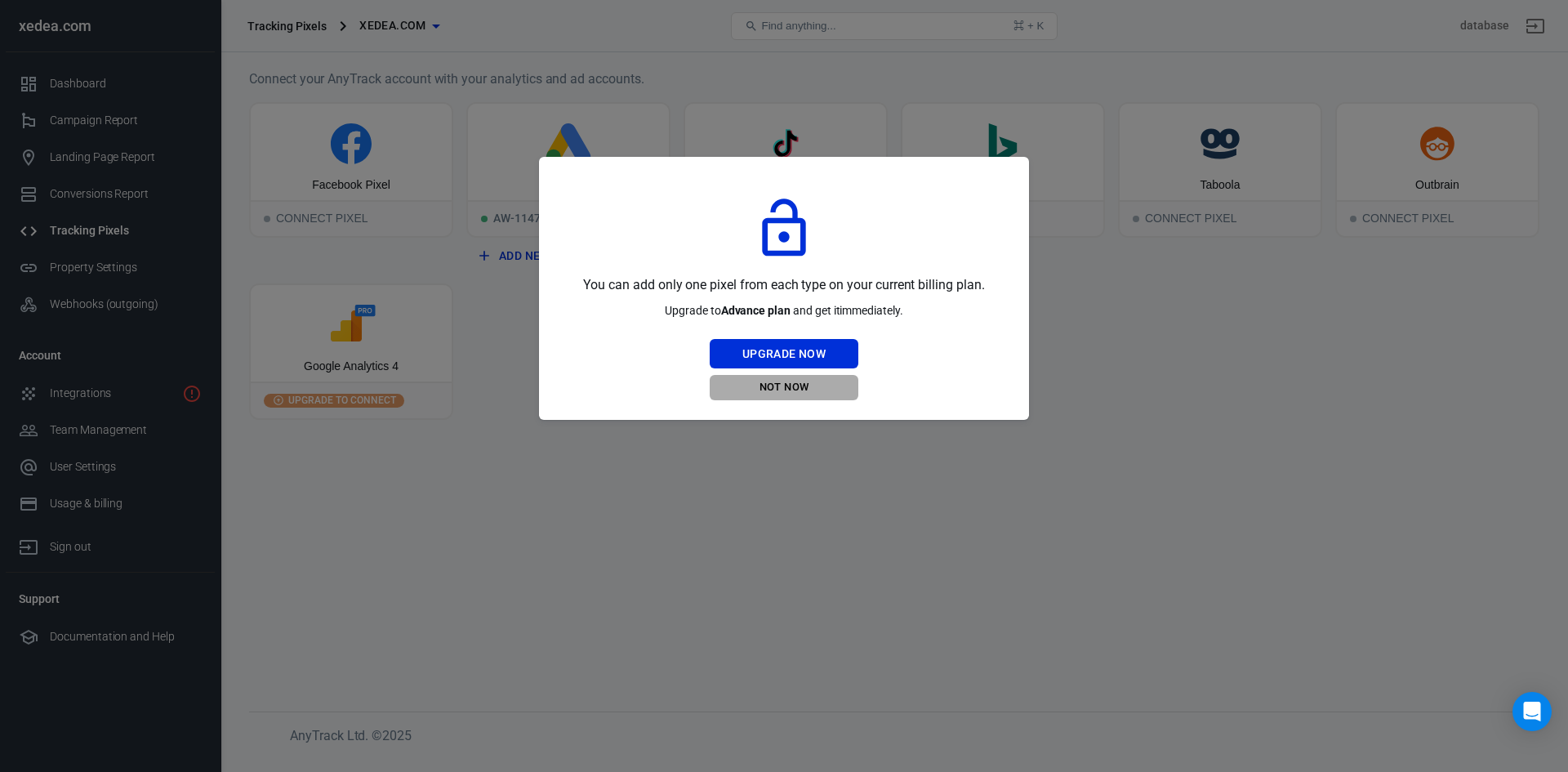 click on "Not Now" at bounding box center [784, 387] 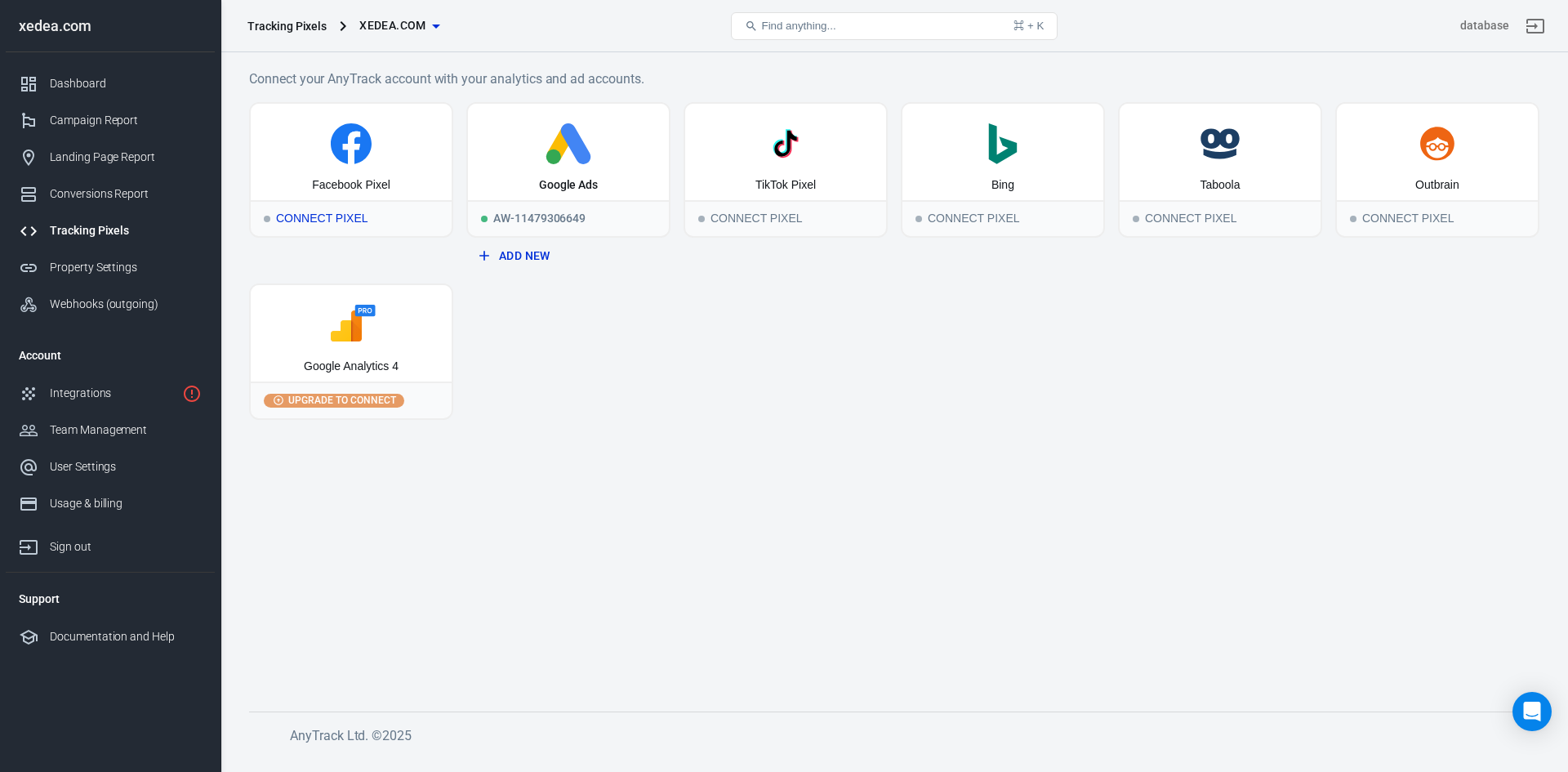 click on "Connect Pixel" at bounding box center [351, 218] 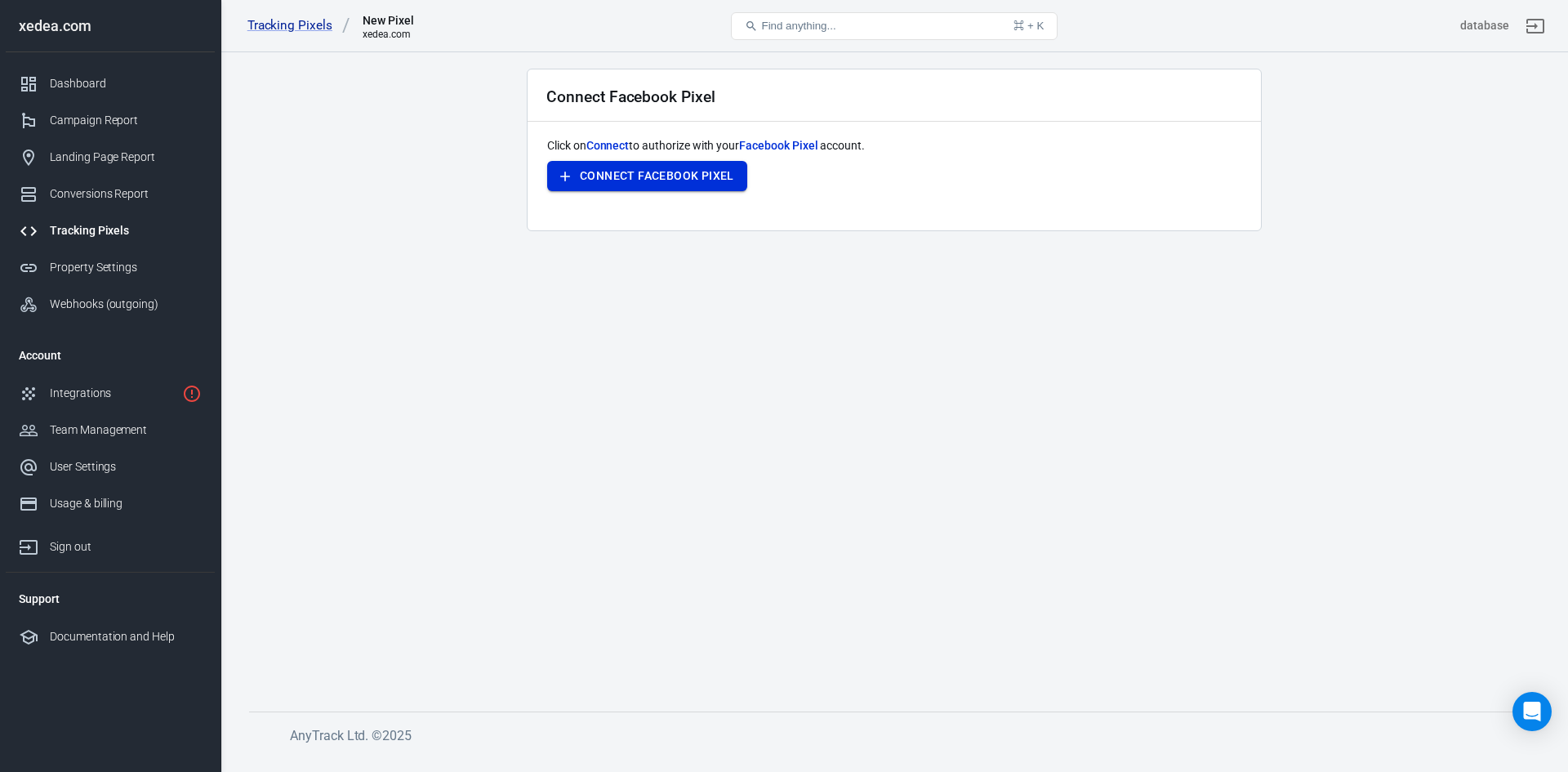 click on "Connect Facebook Pixel" at bounding box center [647, 176] 